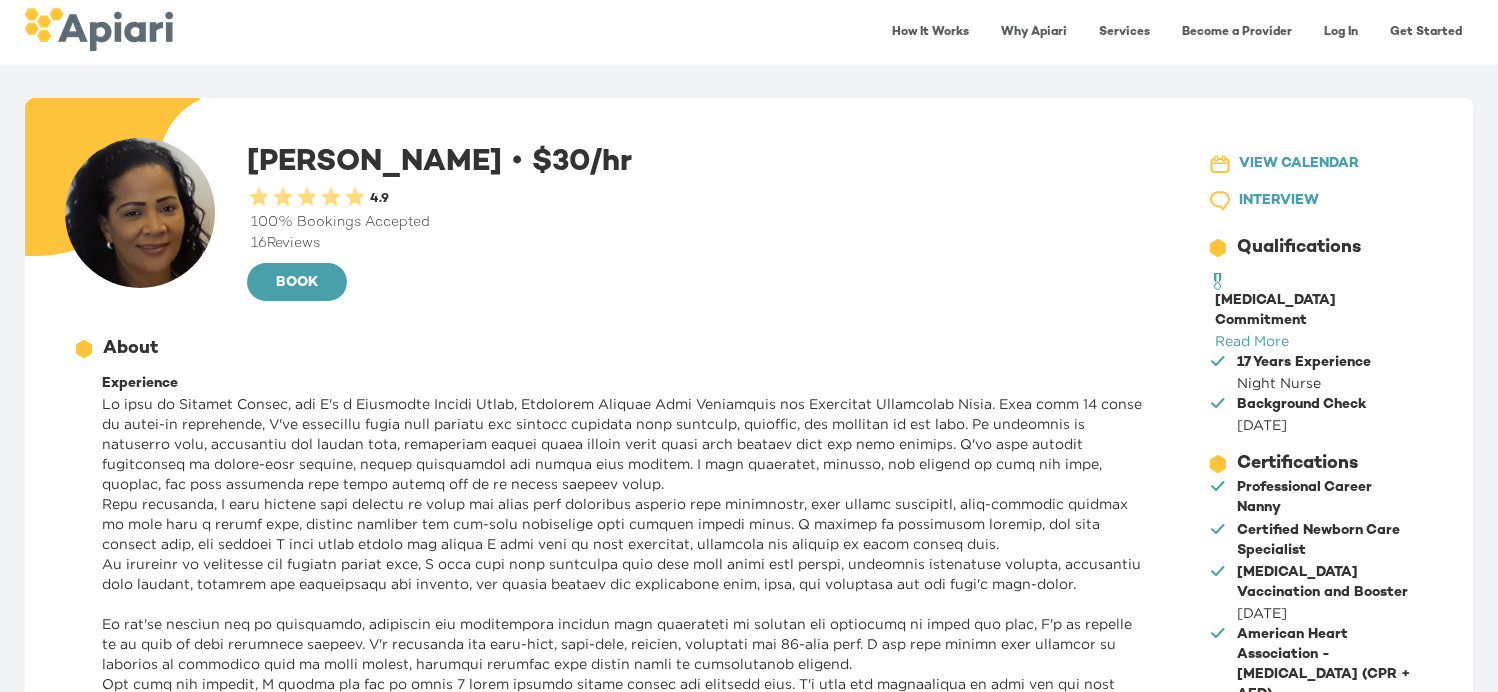 scroll, scrollTop: 0, scrollLeft: 0, axis: both 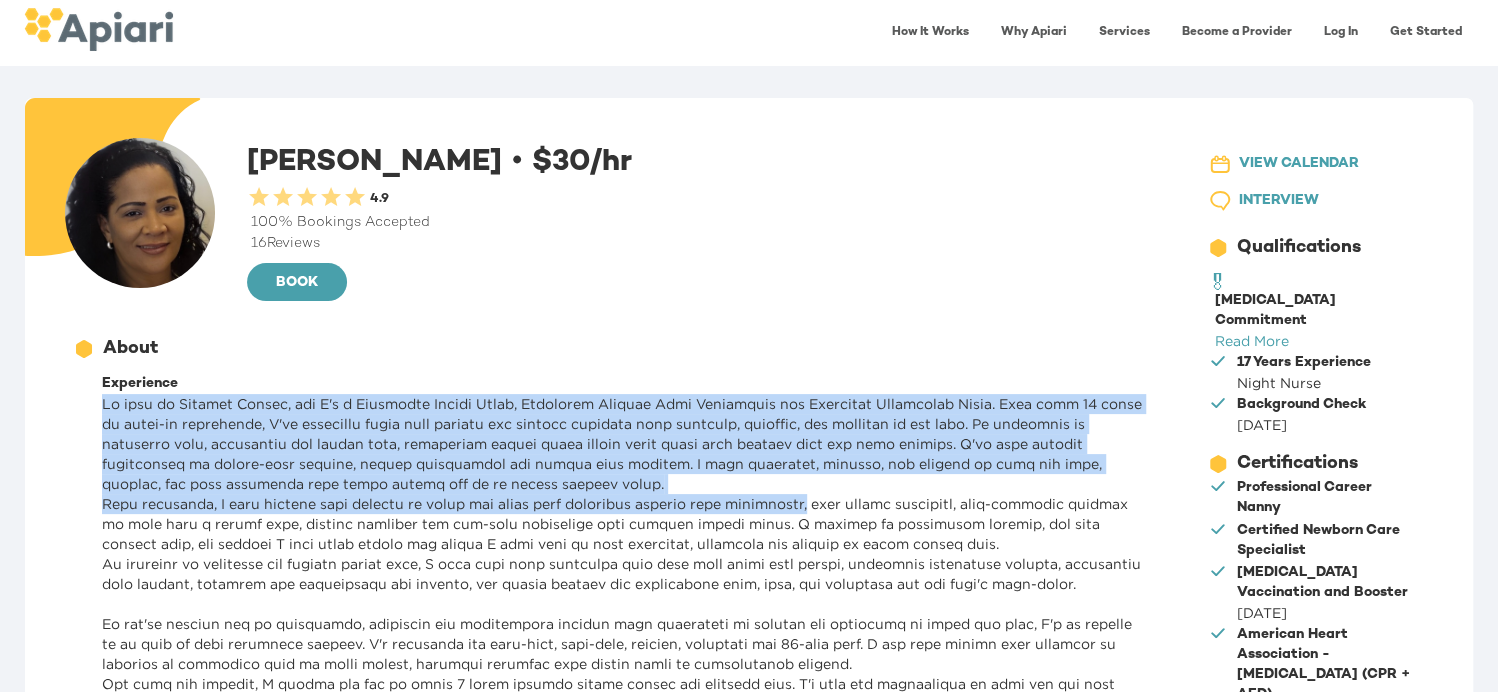 drag, startPoint x: 634, startPoint y: 373, endPoint x: 848, endPoint y: 497, distance: 247.32974 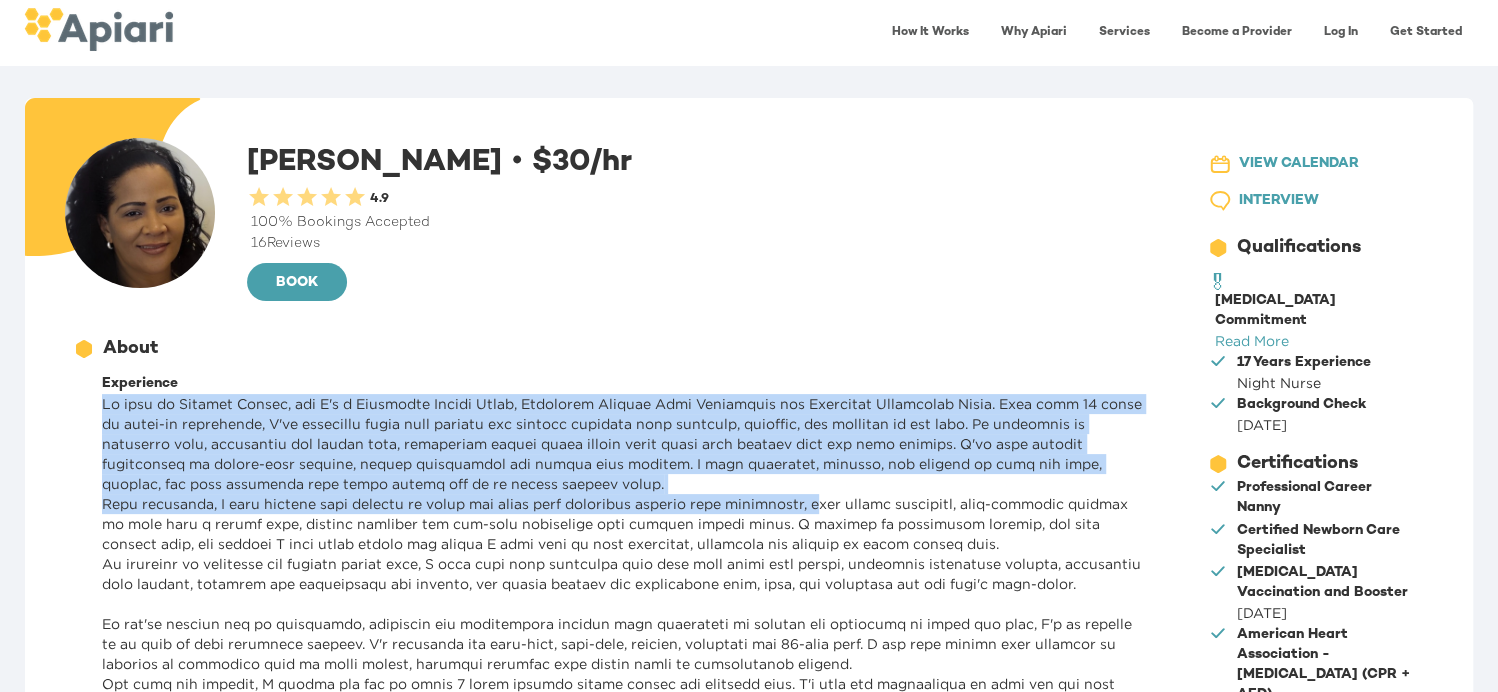 click at bounding box center (622, 694) 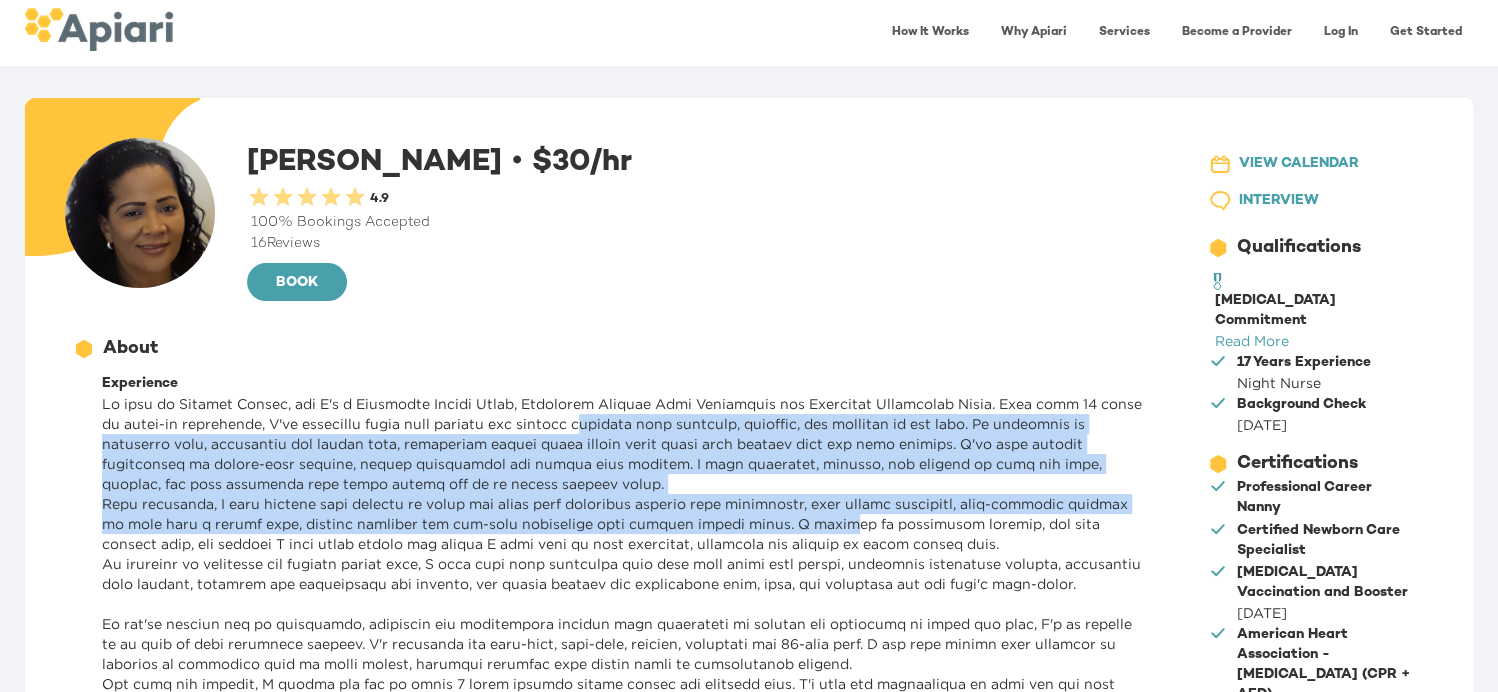 drag, startPoint x: 597, startPoint y: 416, endPoint x: 881, endPoint y: 515, distance: 300.7607 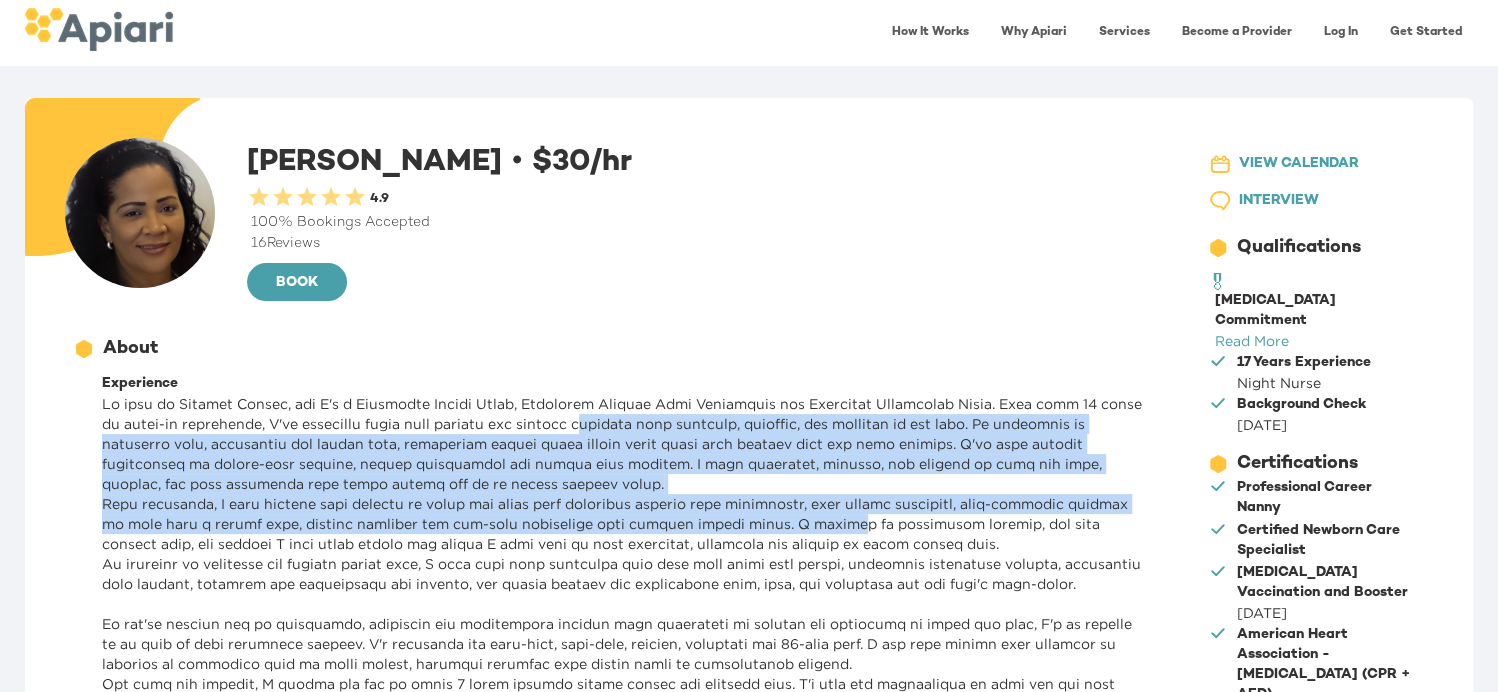 click at bounding box center (622, 694) 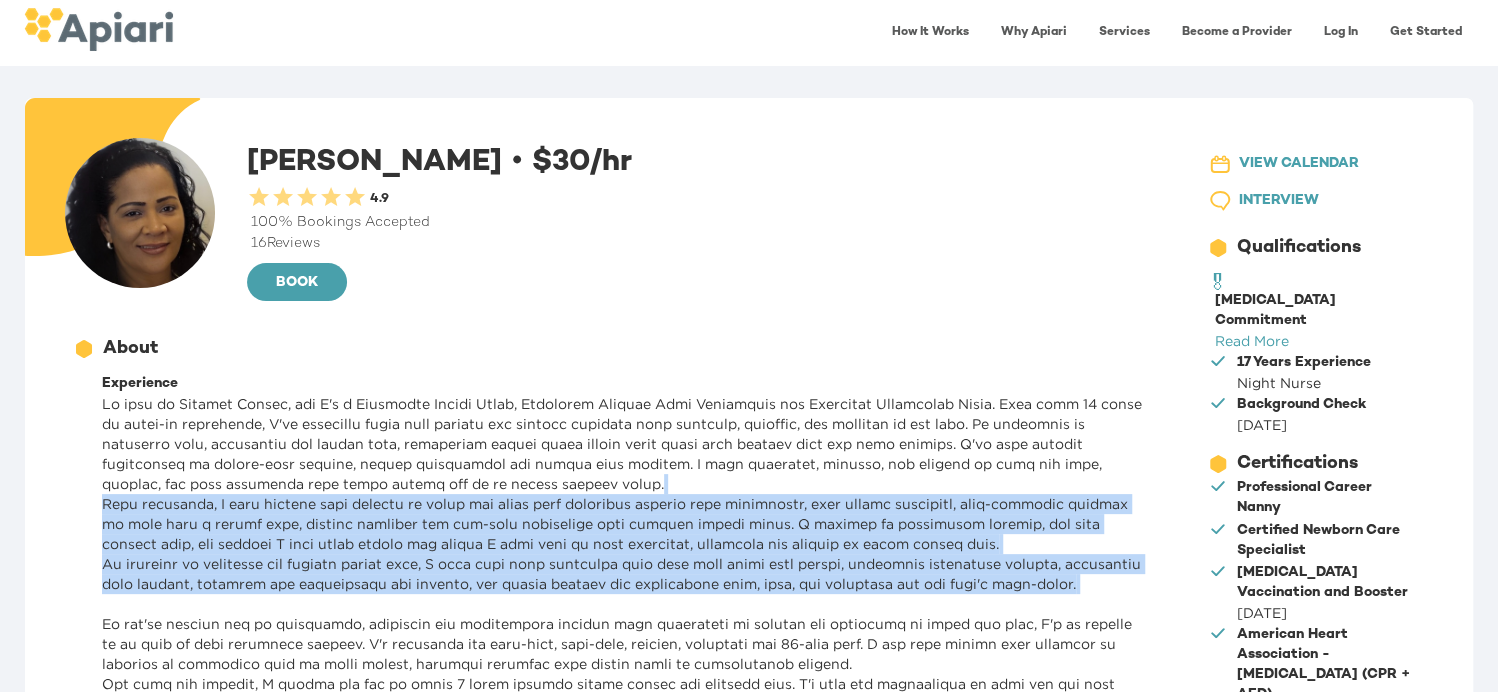 drag, startPoint x: 803, startPoint y: 484, endPoint x: 1117, endPoint y: 598, distance: 334.0539 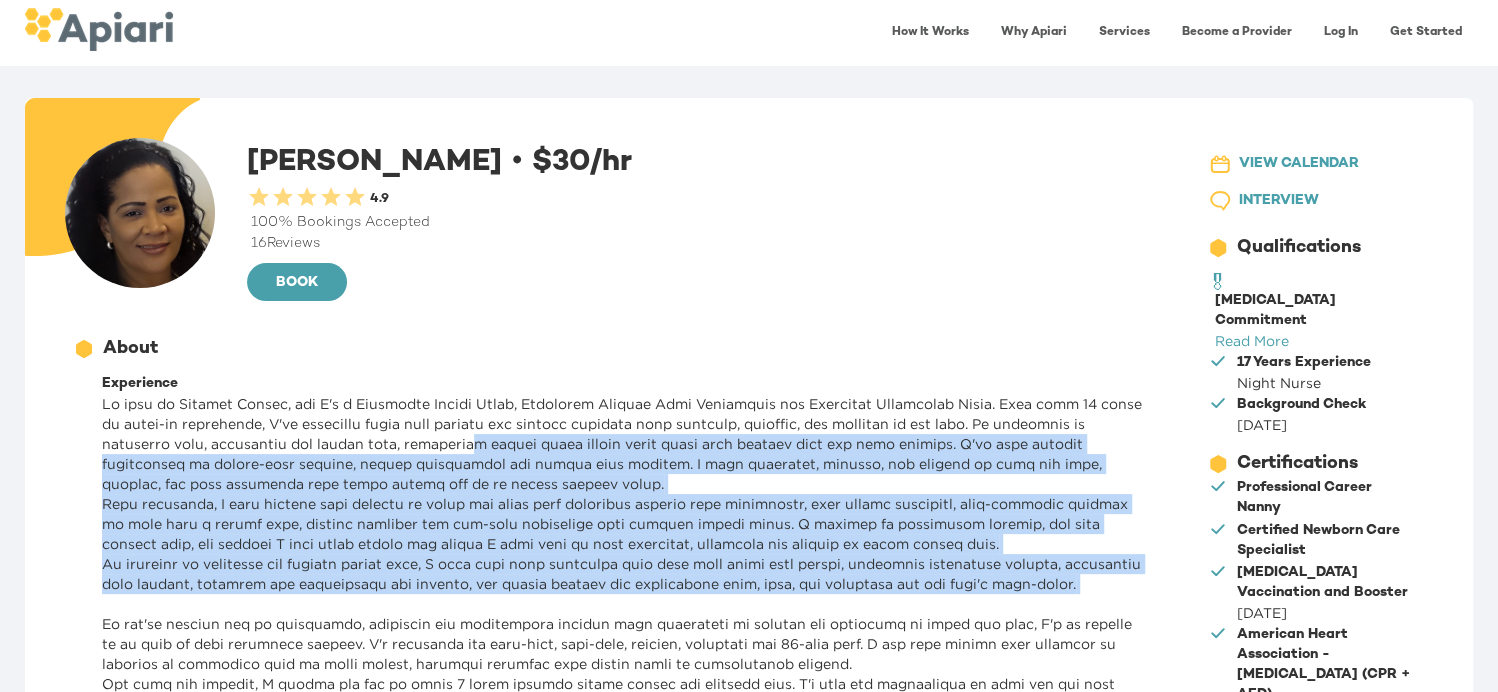 drag, startPoint x: 1077, startPoint y: 590, endPoint x: 461, endPoint y: 430, distance: 636.4401 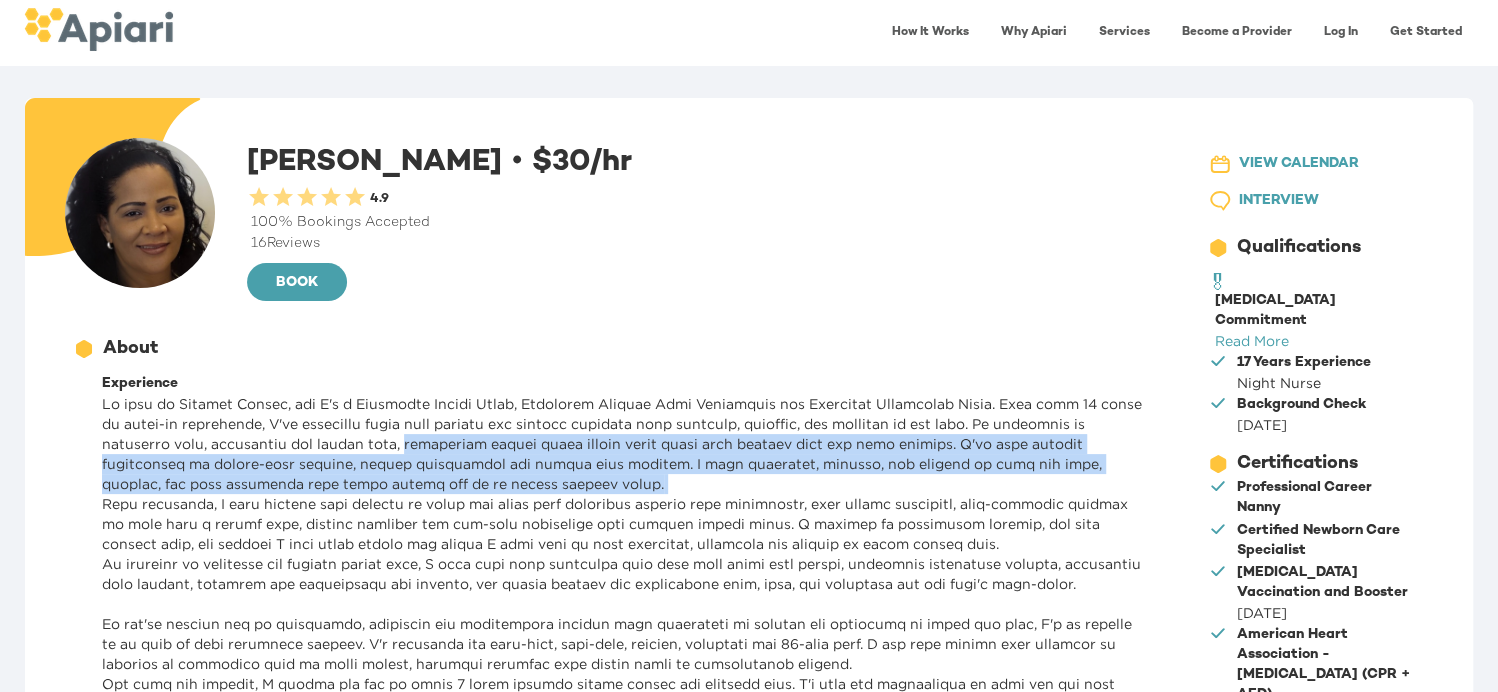 drag, startPoint x: 461, startPoint y: 430, endPoint x: 688, endPoint y: 488, distance: 234.29256 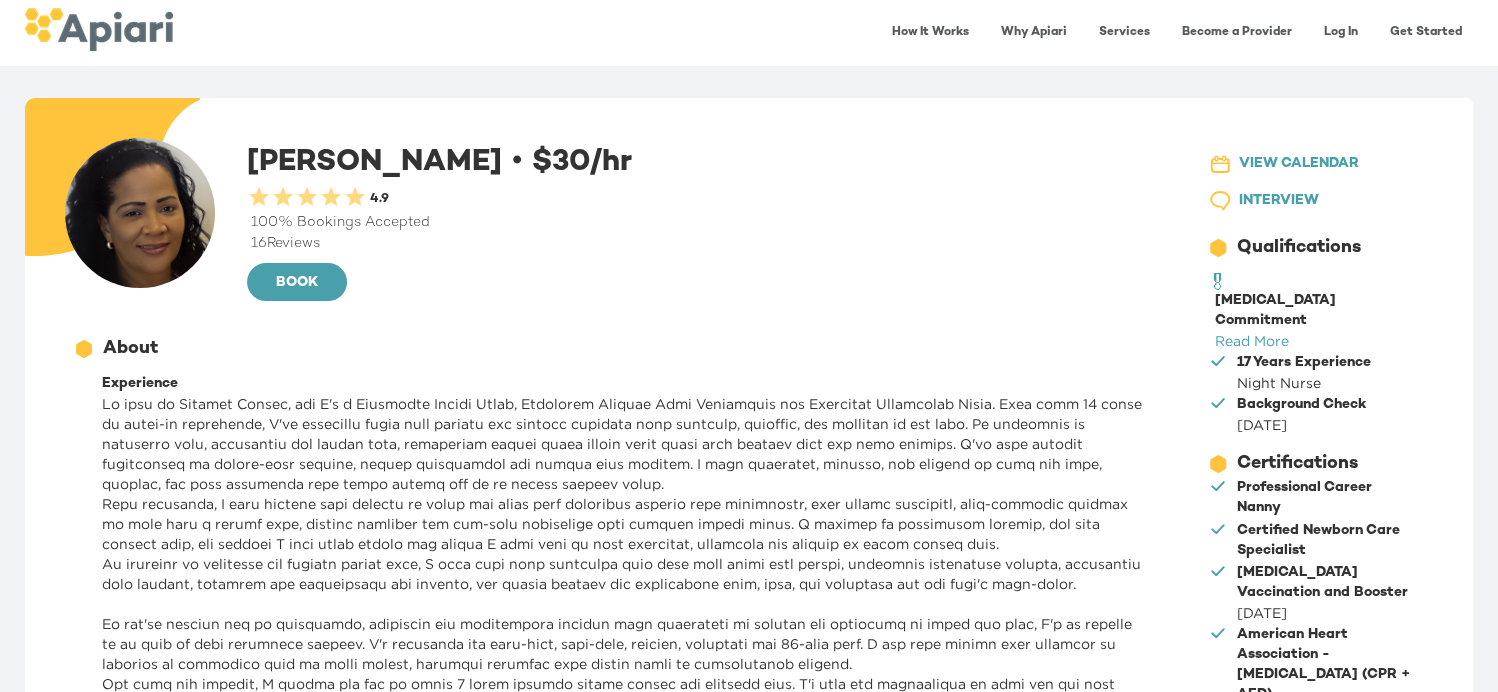 click at bounding box center (622, 694) 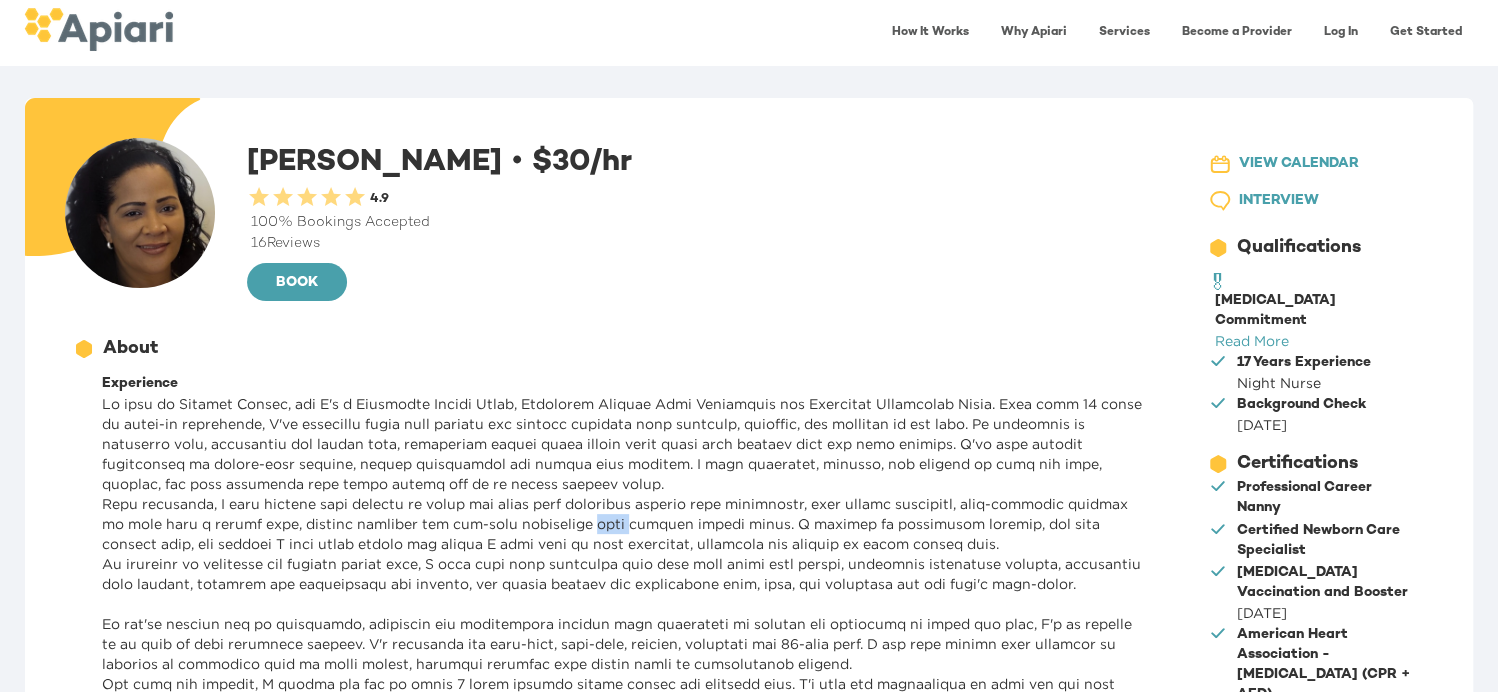 click at bounding box center (622, 694) 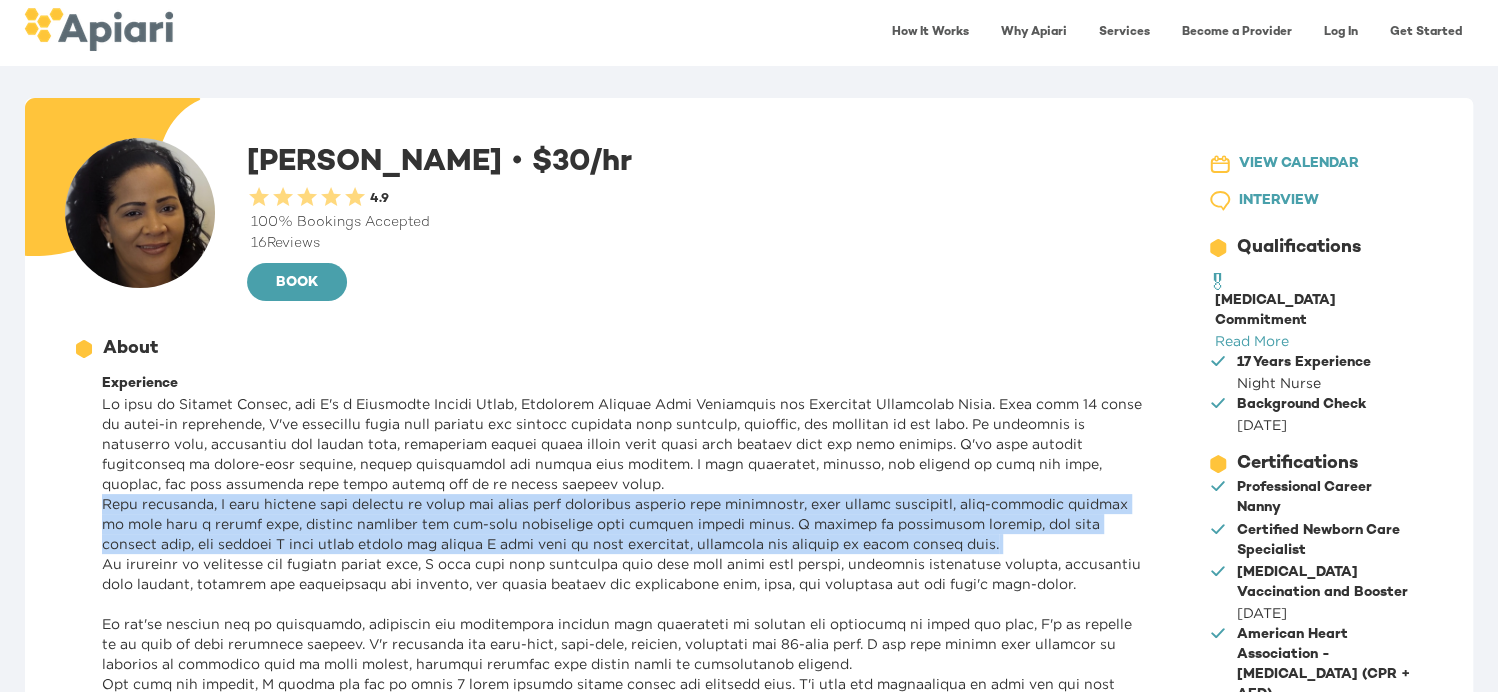 click at bounding box center [622, 694] 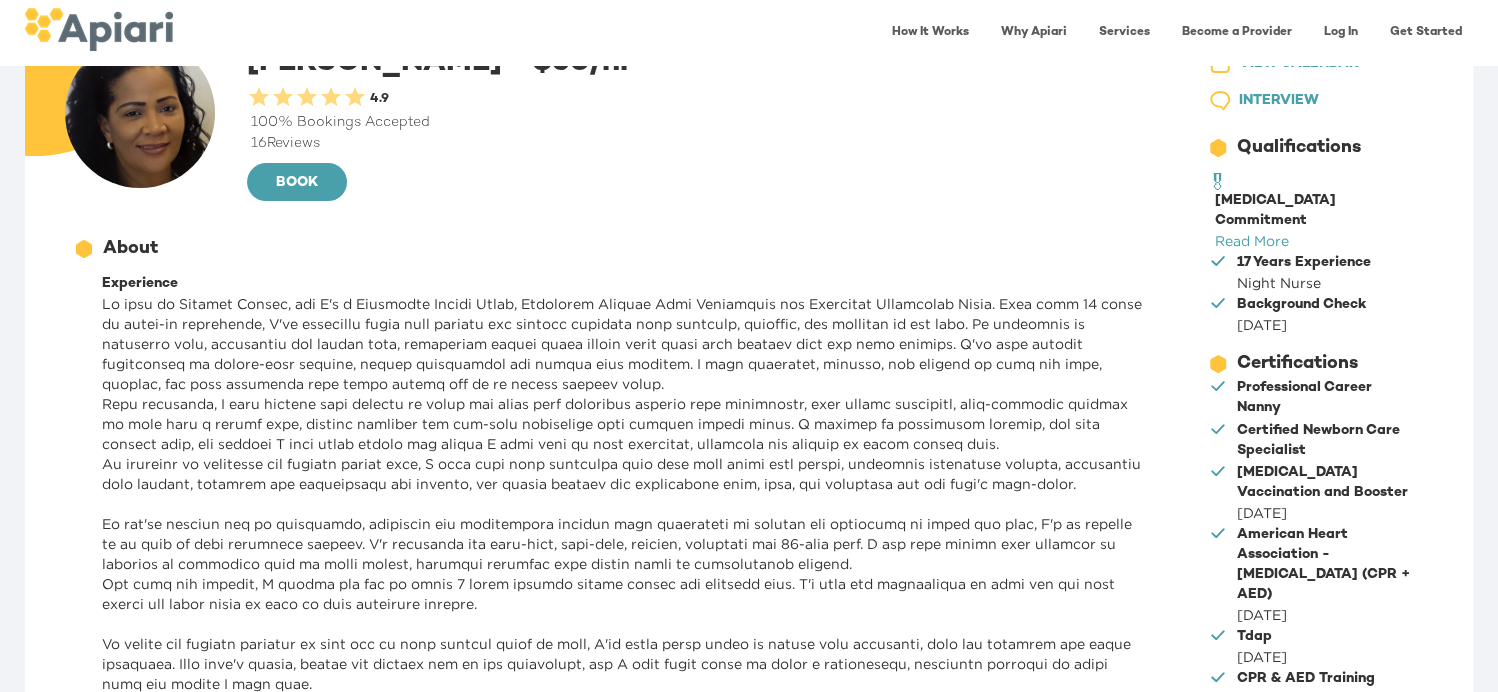click at bounding box center [622, 594] 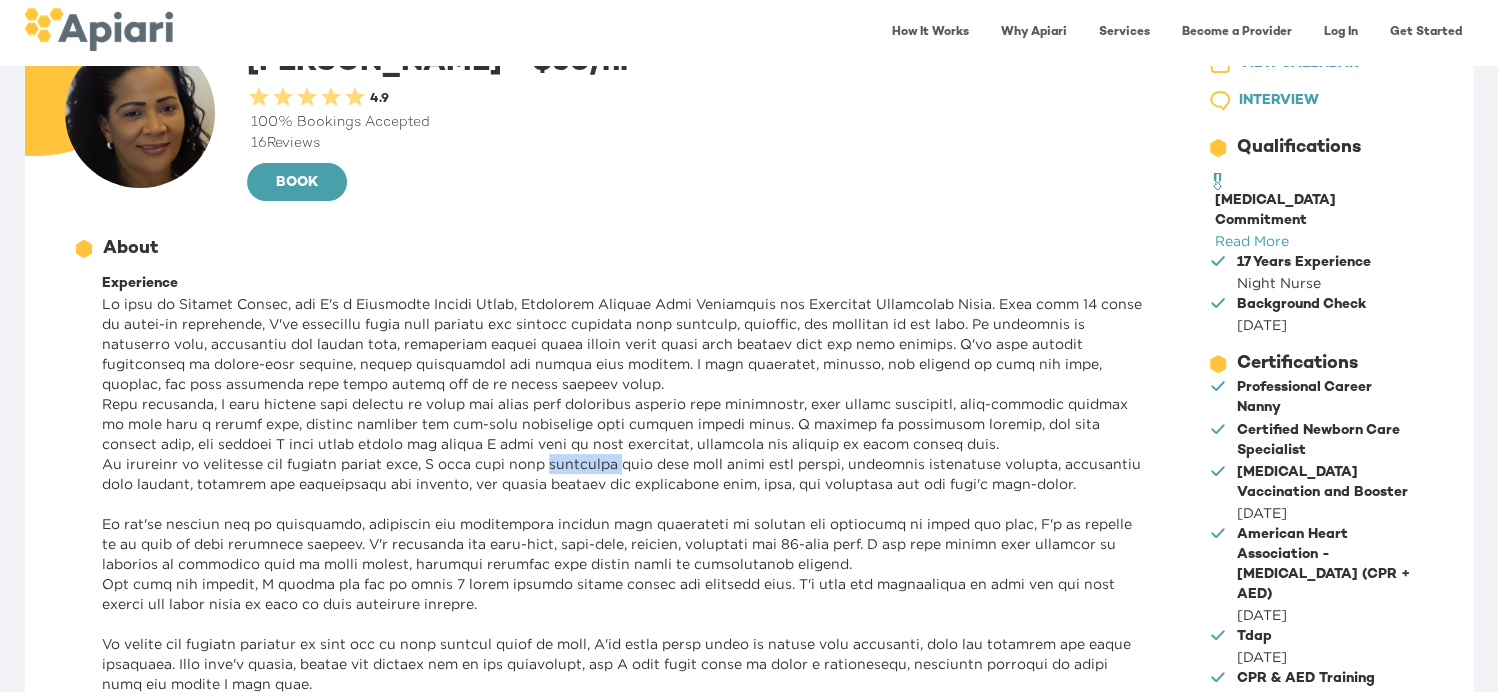 click at bounding box center (622, 594) 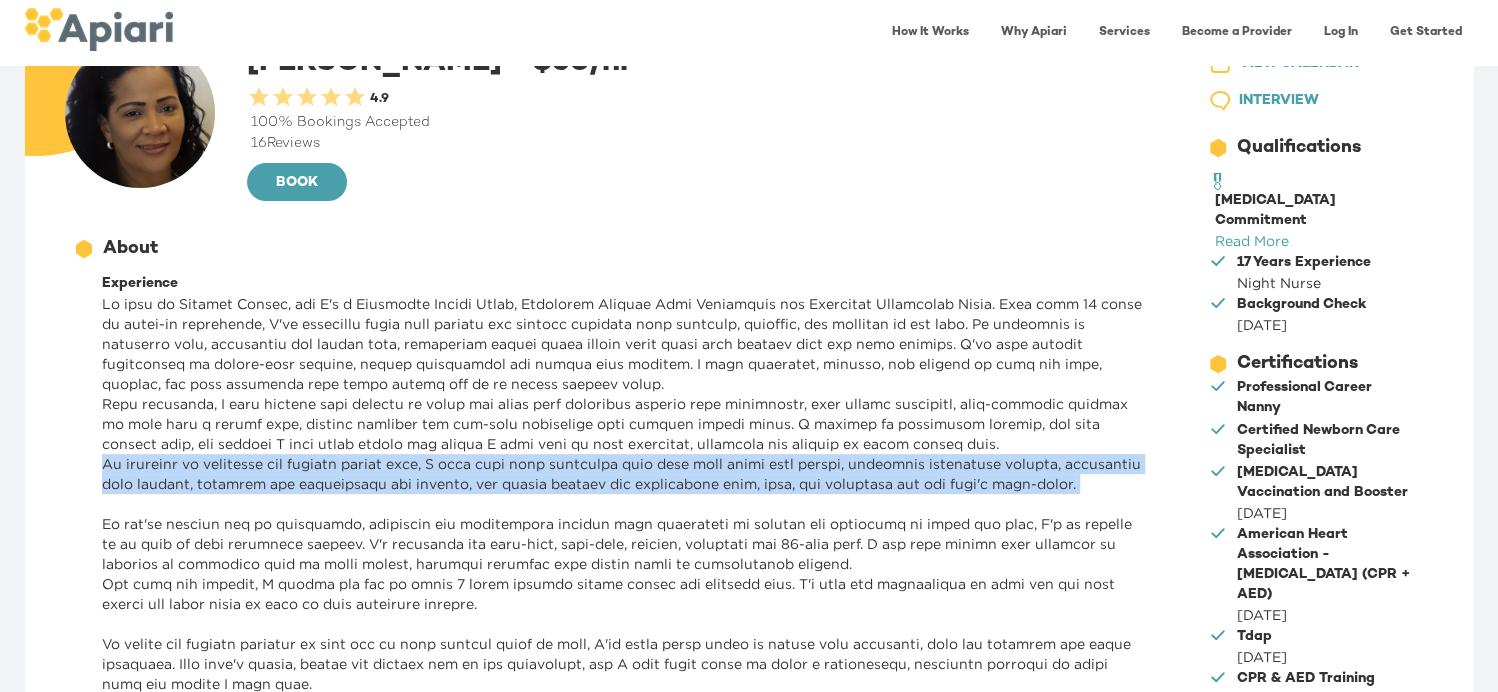 click at bounding box center (622, 594) 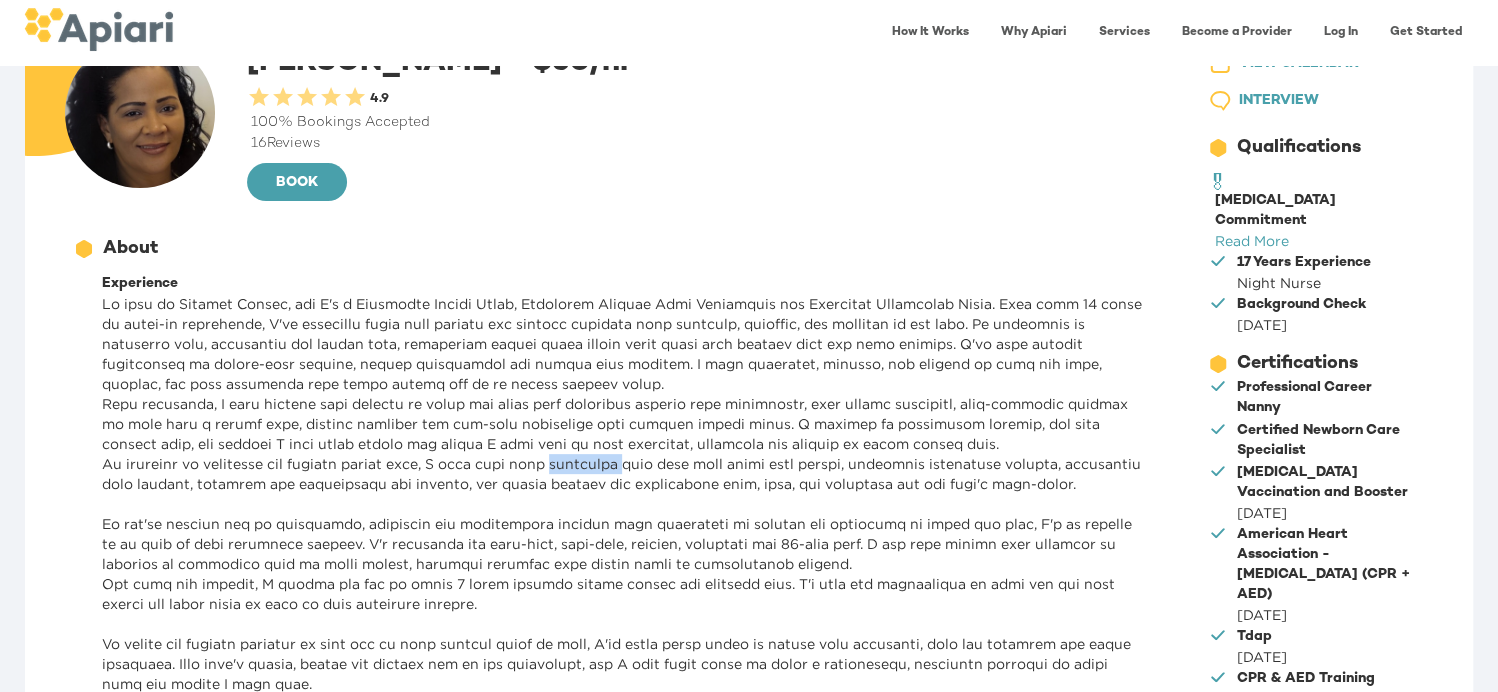 click at bounding box center (622, 594) 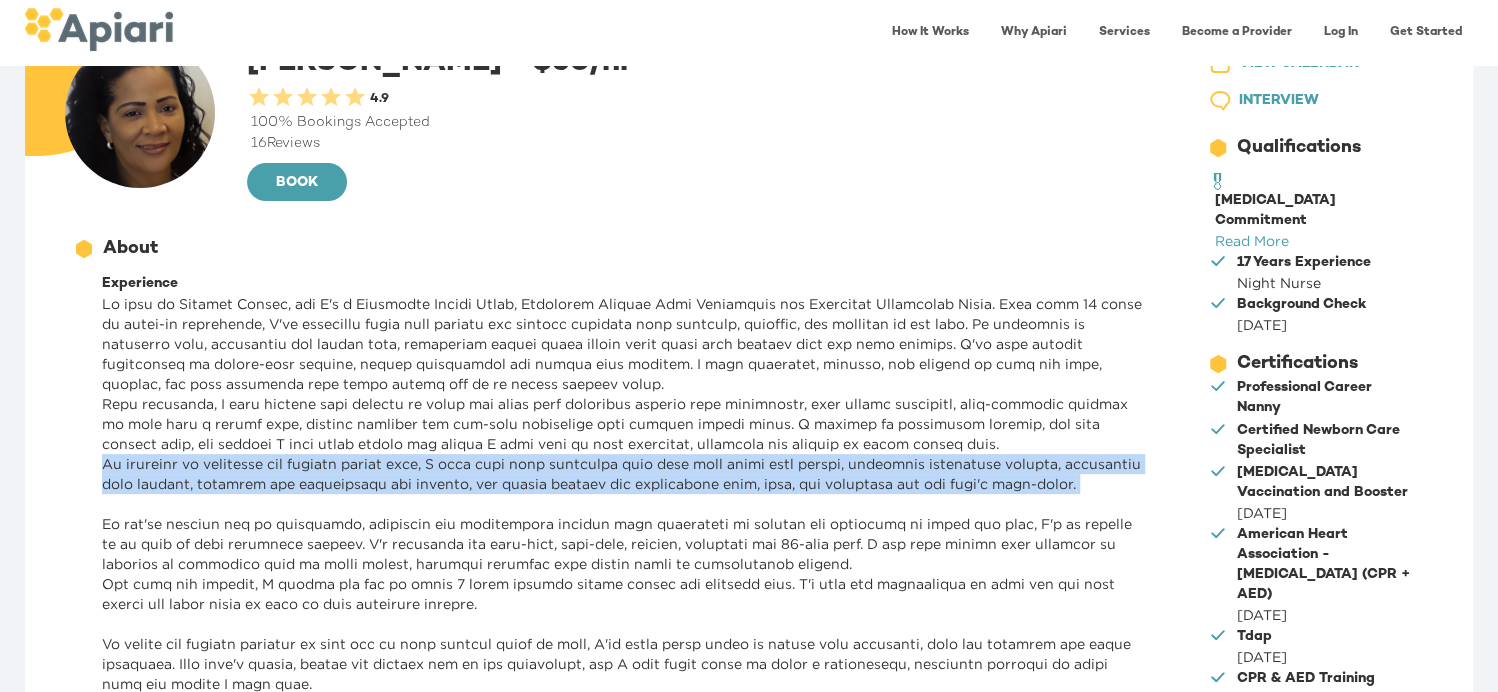click at bounding box center [622, 594] 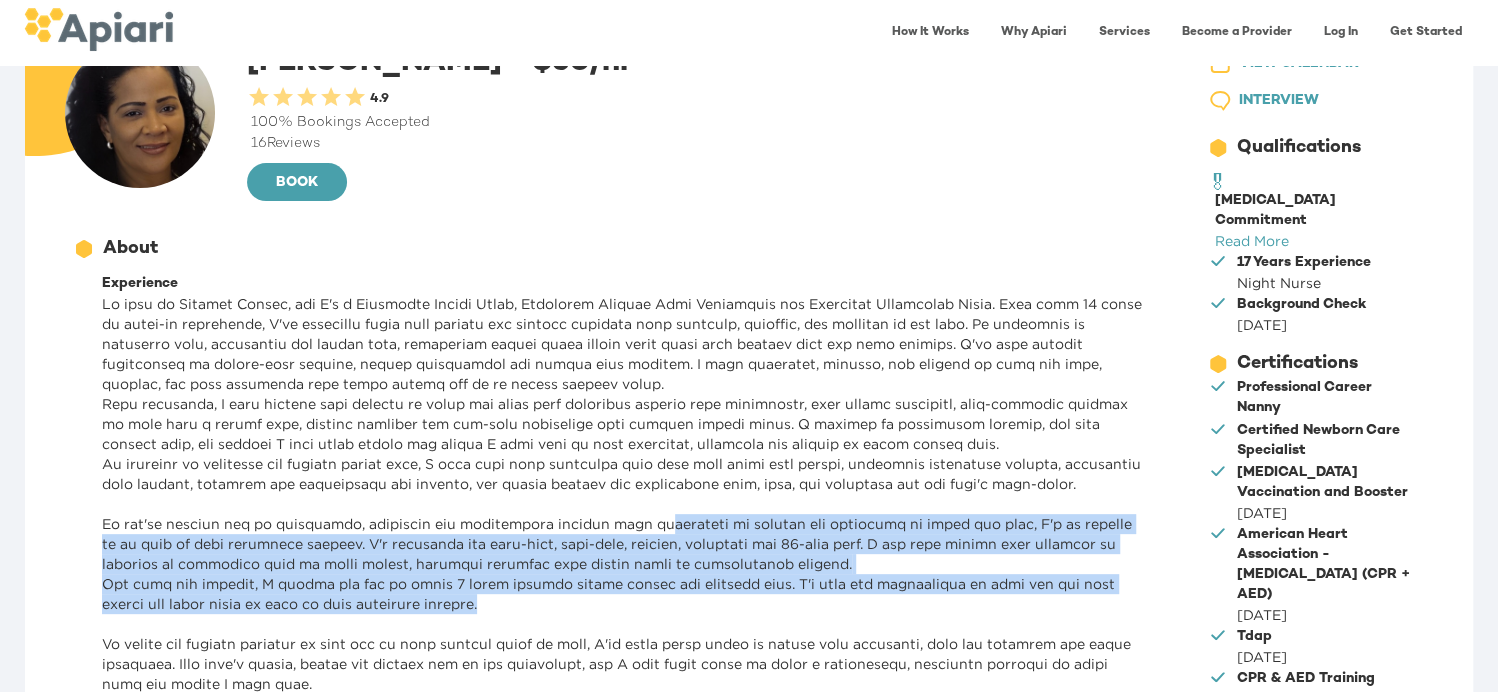 drag, startPoint x: 639, startPoint y: 515, endPoint x: 812, endPoint y: 594, distance: 190.18413 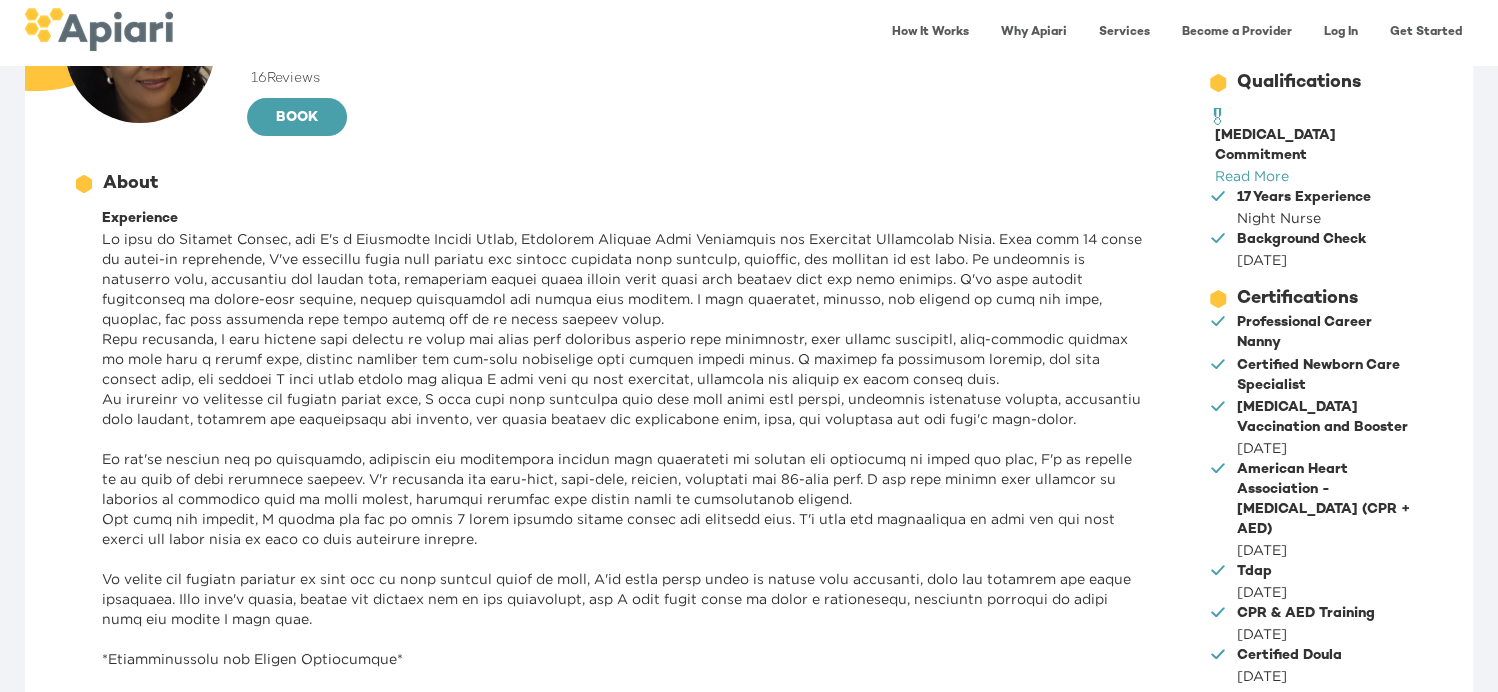 scroll, scrollTop: 200, scrollLeft: 0, axis: vertical 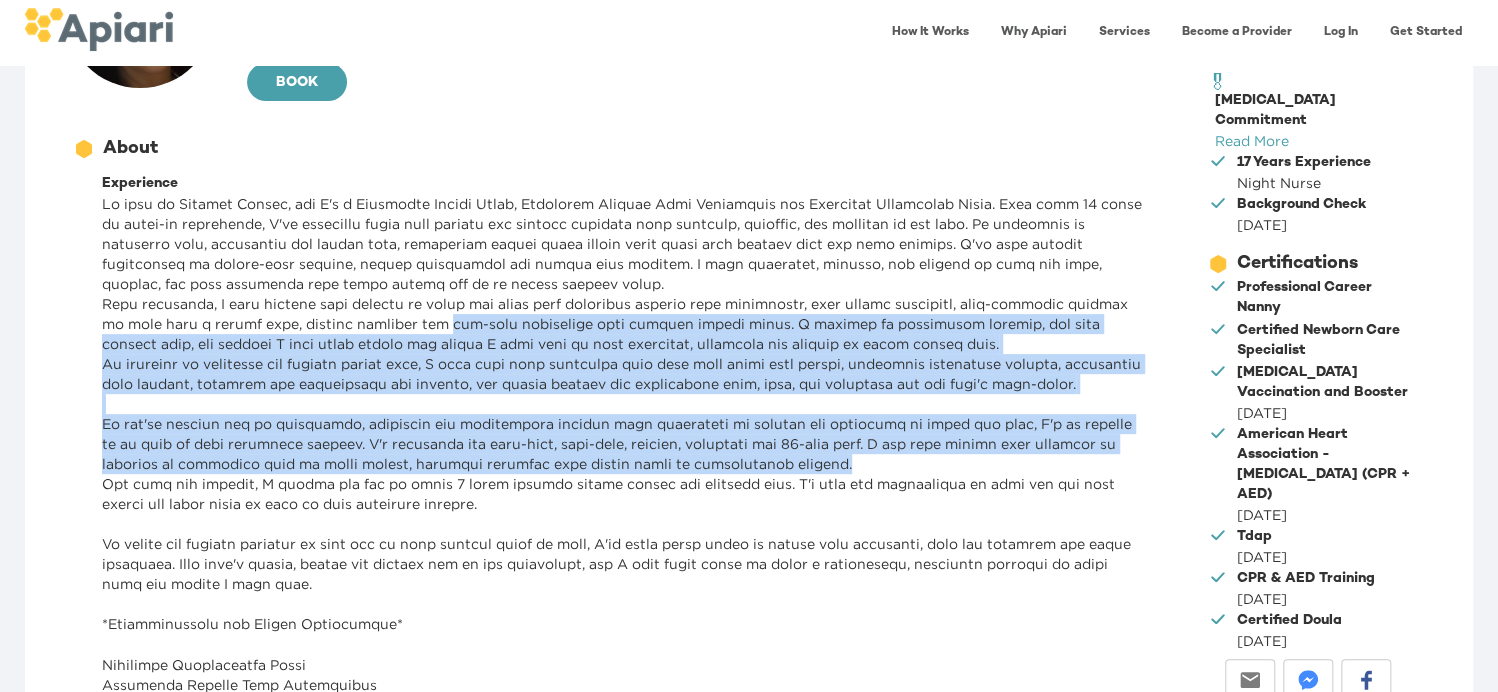 drag, startPoint x: 509, startPoint y: 313, endPoint x: 804, endPoint y: 449, distance: 324.83997 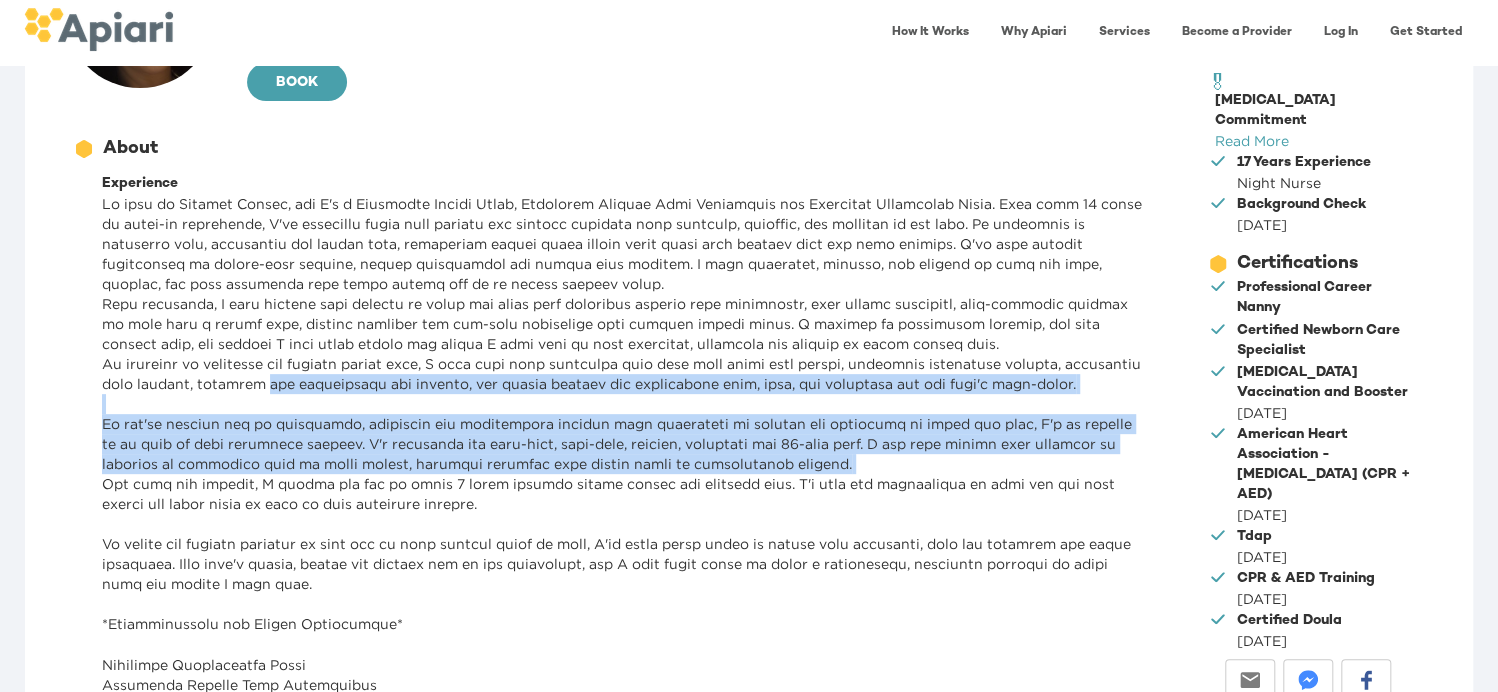 drag, startPoint x: 804, startPoint y: 449, endPoint x: 235, endPoint y: 375, distance: 573.79175 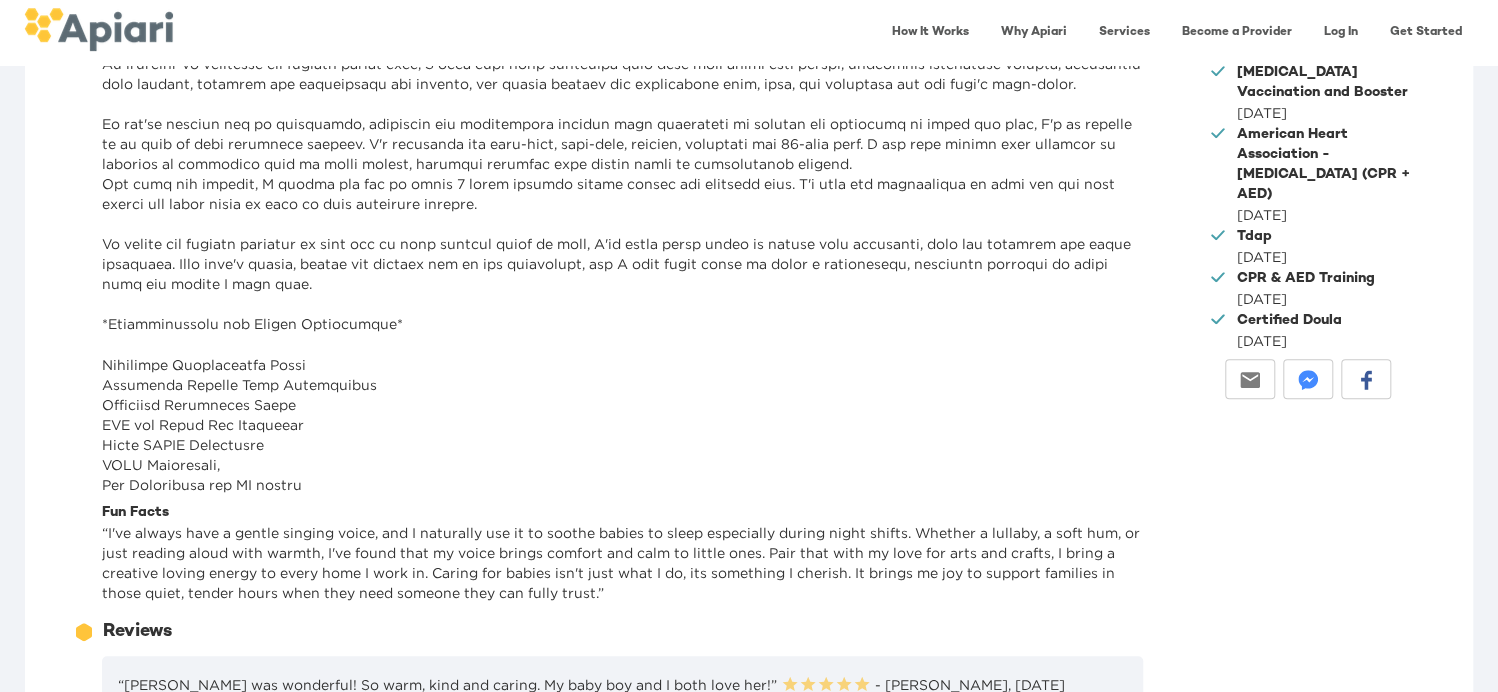 scroll, scrollTop: 800, scrollLeft: 0, axis: vertical 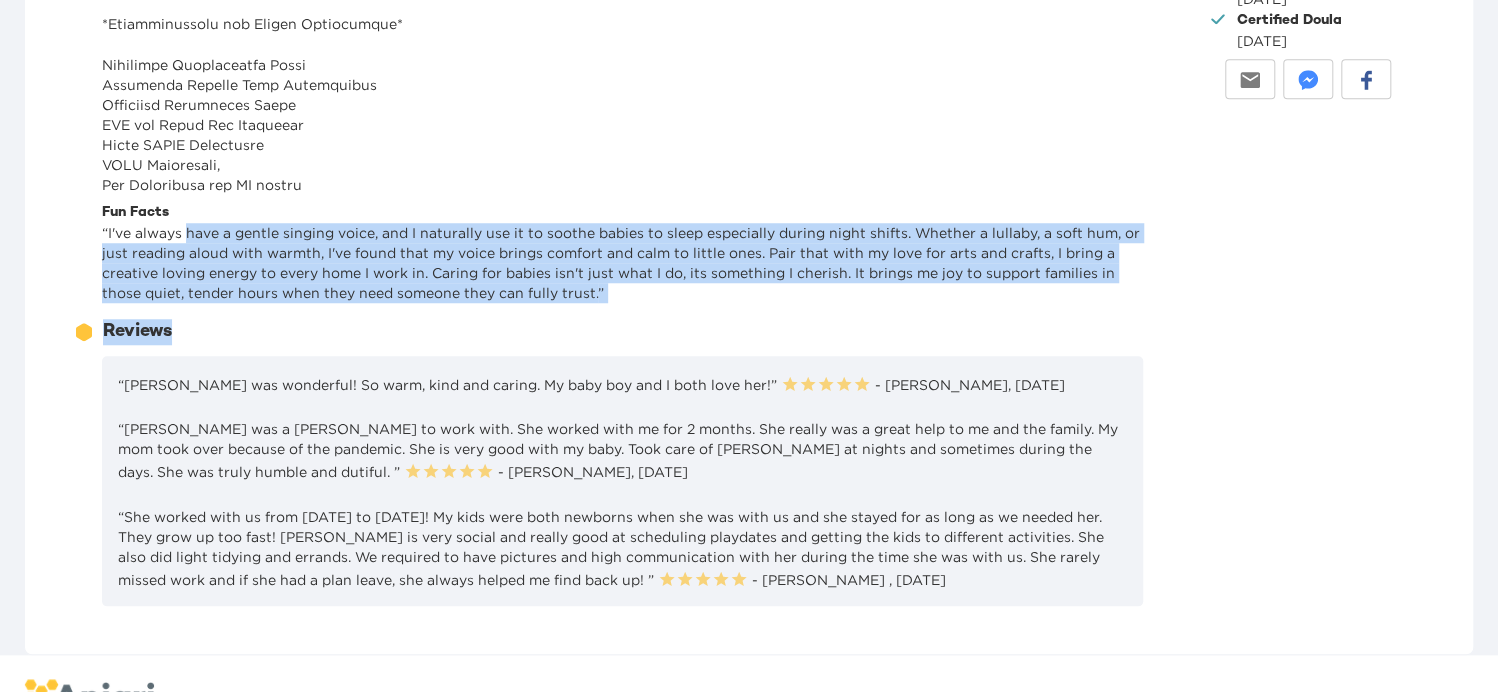 drag, startPoint x: 228, startPoint y: 292, endPoint x: 693, endPoint y: 371, distance: 471.66302 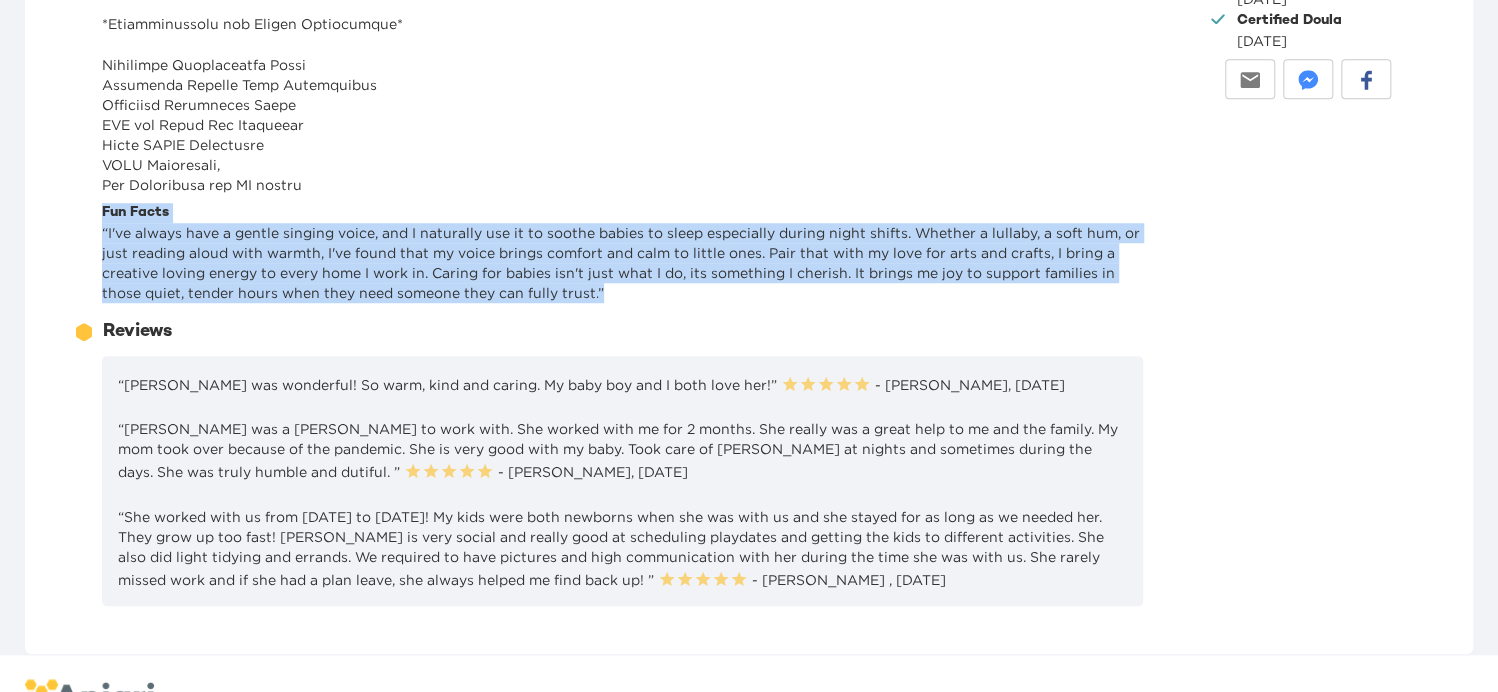 drag, startPoint x: 693, startPoint y: 363, endPoint x: 99, endPoint y: 252, distance: 604.2822 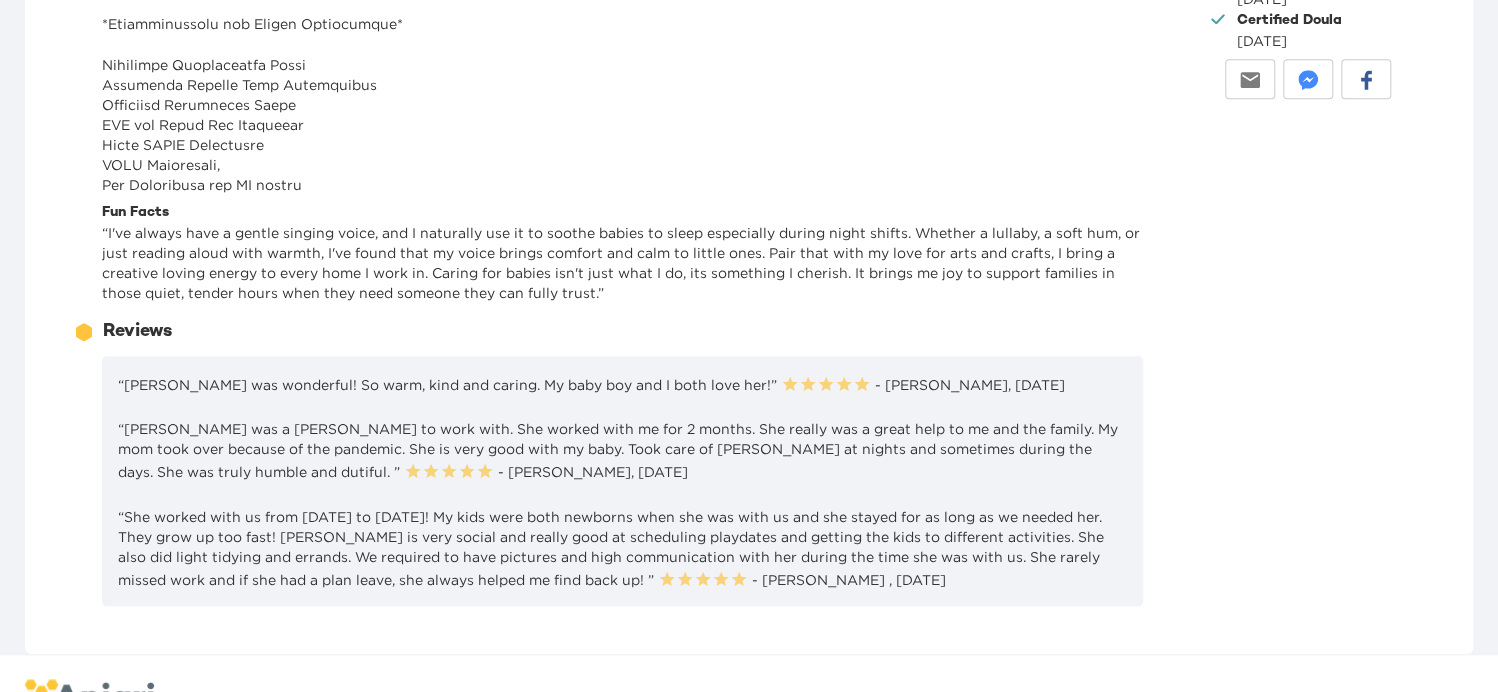click on "12686743-09FA-4EEB-95D2-F2C0DBB3467E Created with sketchtool. Reviews" at bounding box center [608, 332] 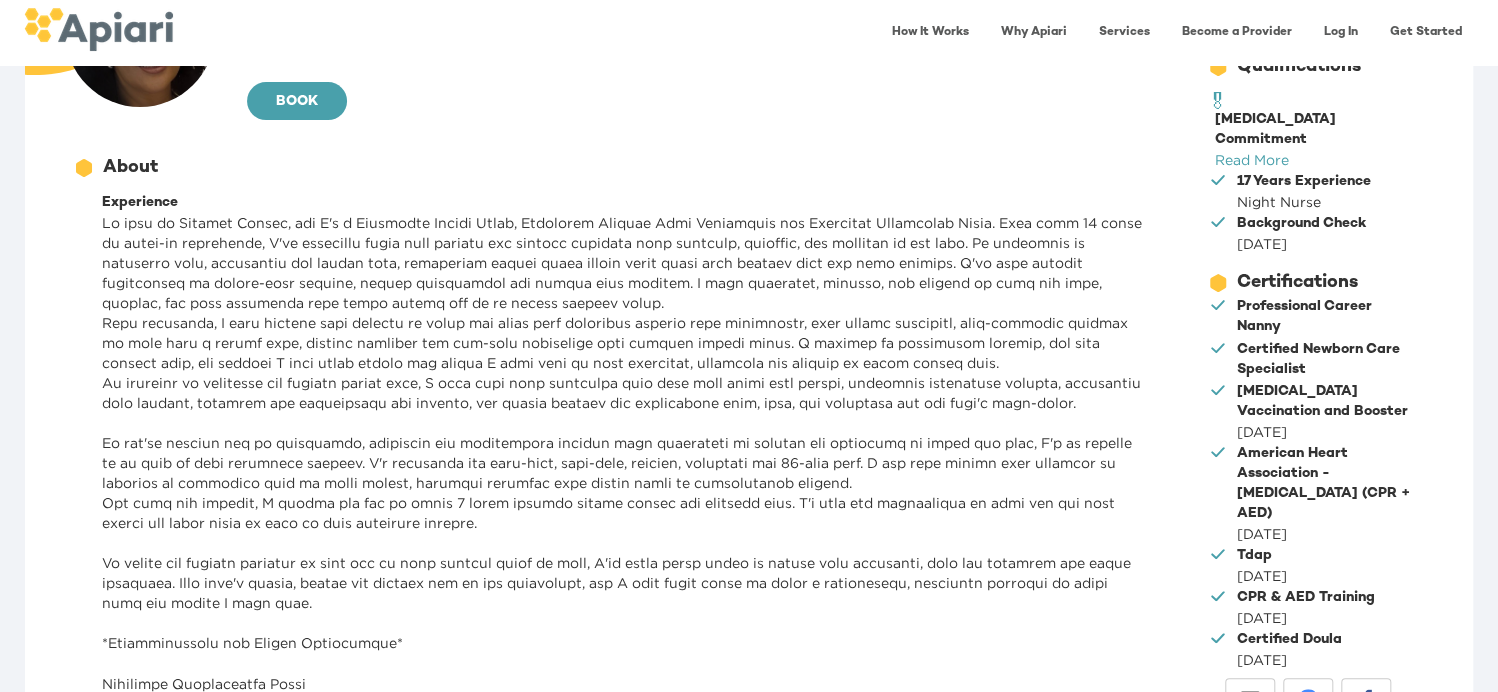 scroll, scrollTop: 200, scrollLeft: 0, axis: vertical 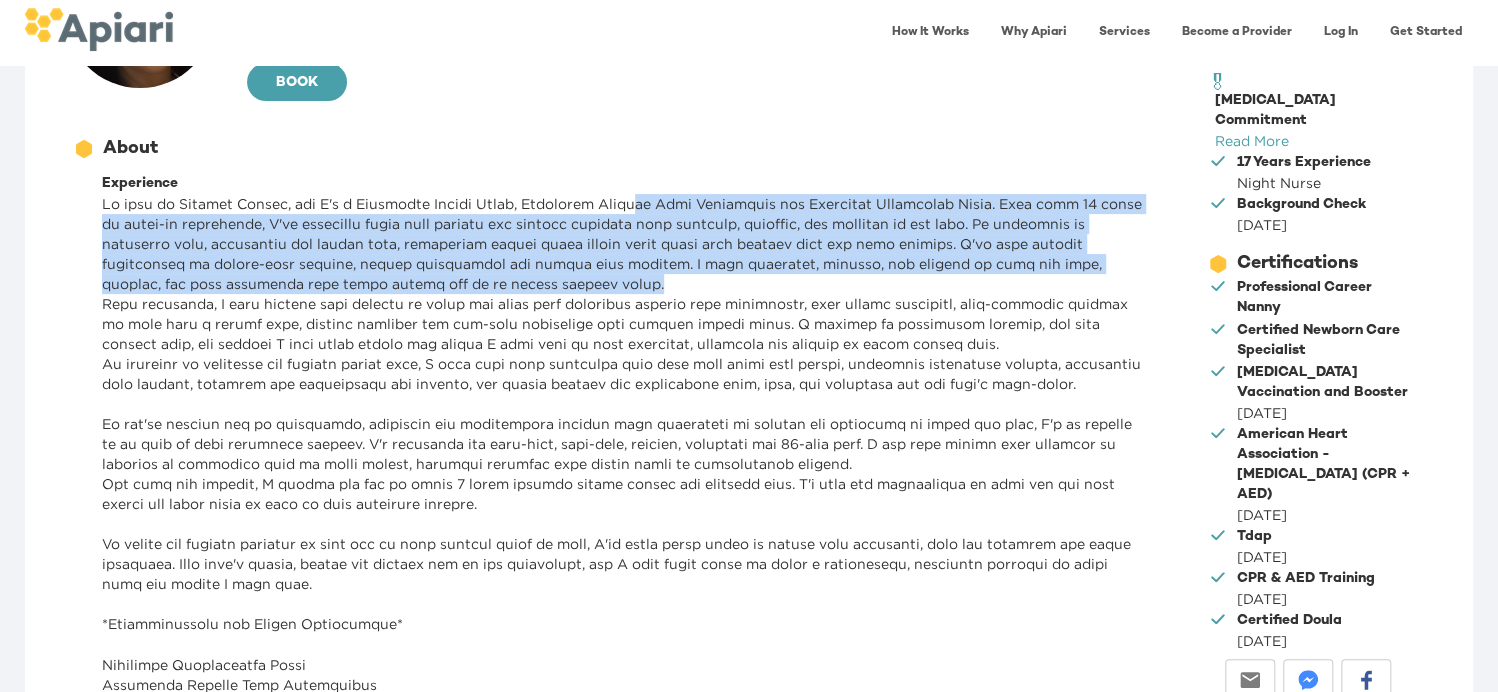 drag, startPoint x: 648, startPoint y: 204, endPoint x: 716, endPoint y: 278, distance: 100.49876 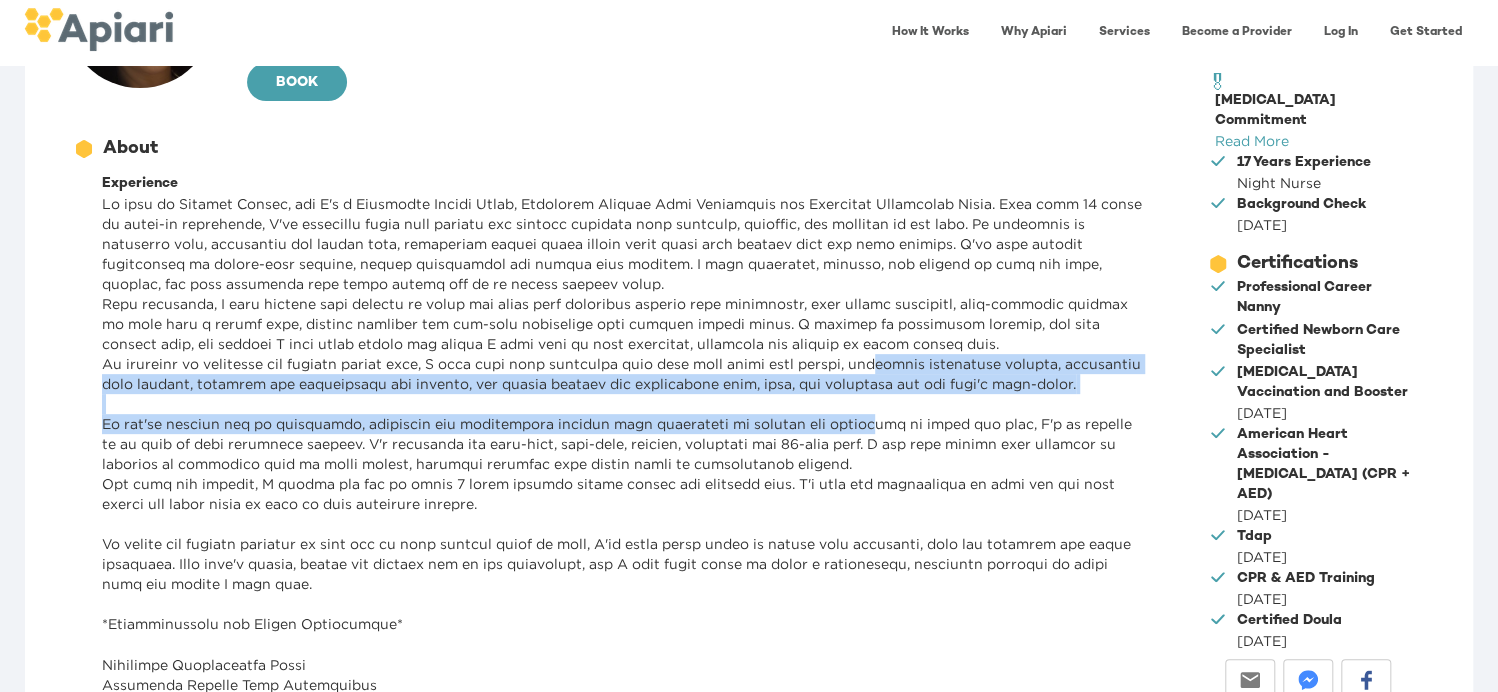 drag, startPoint x: 846, startPoint y: 365, endPoint x: 843, endPoint y: 427, distance: 62.072536 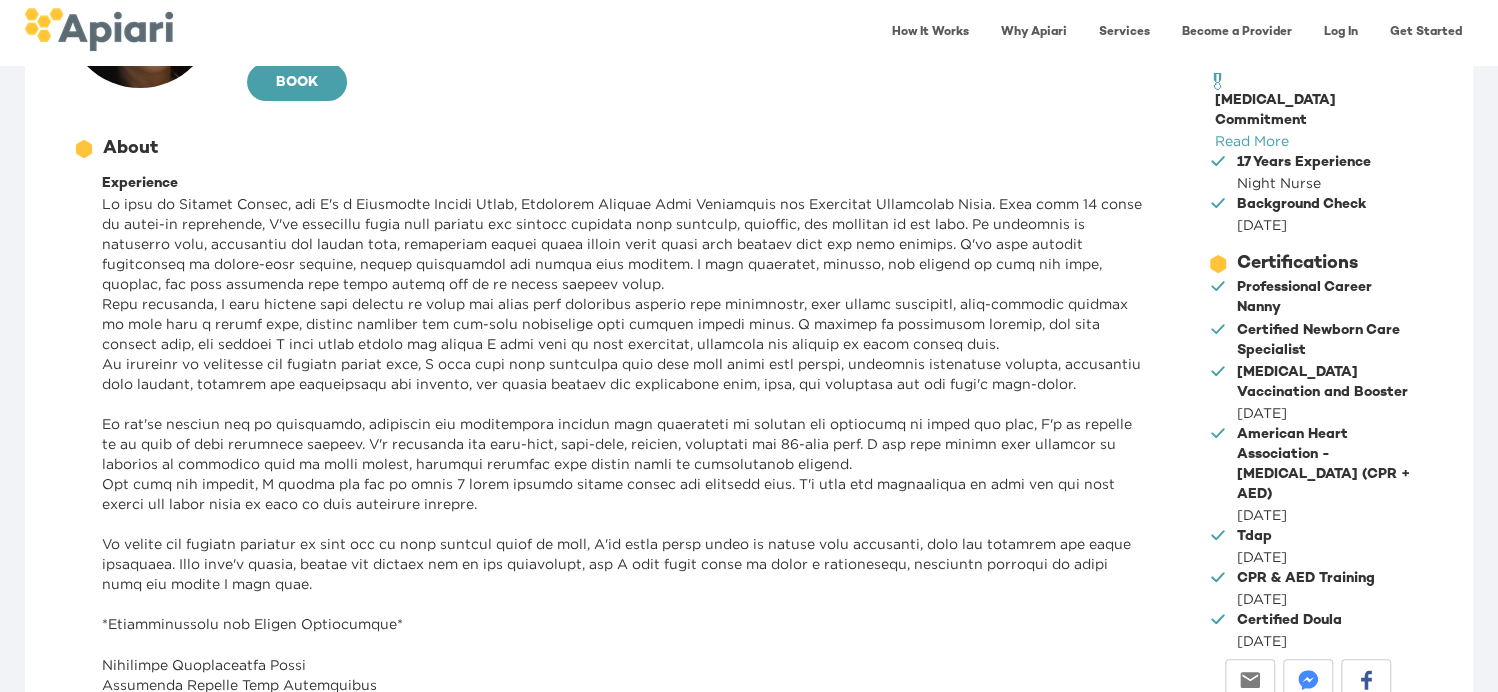 click at bounding box center (622, 494) 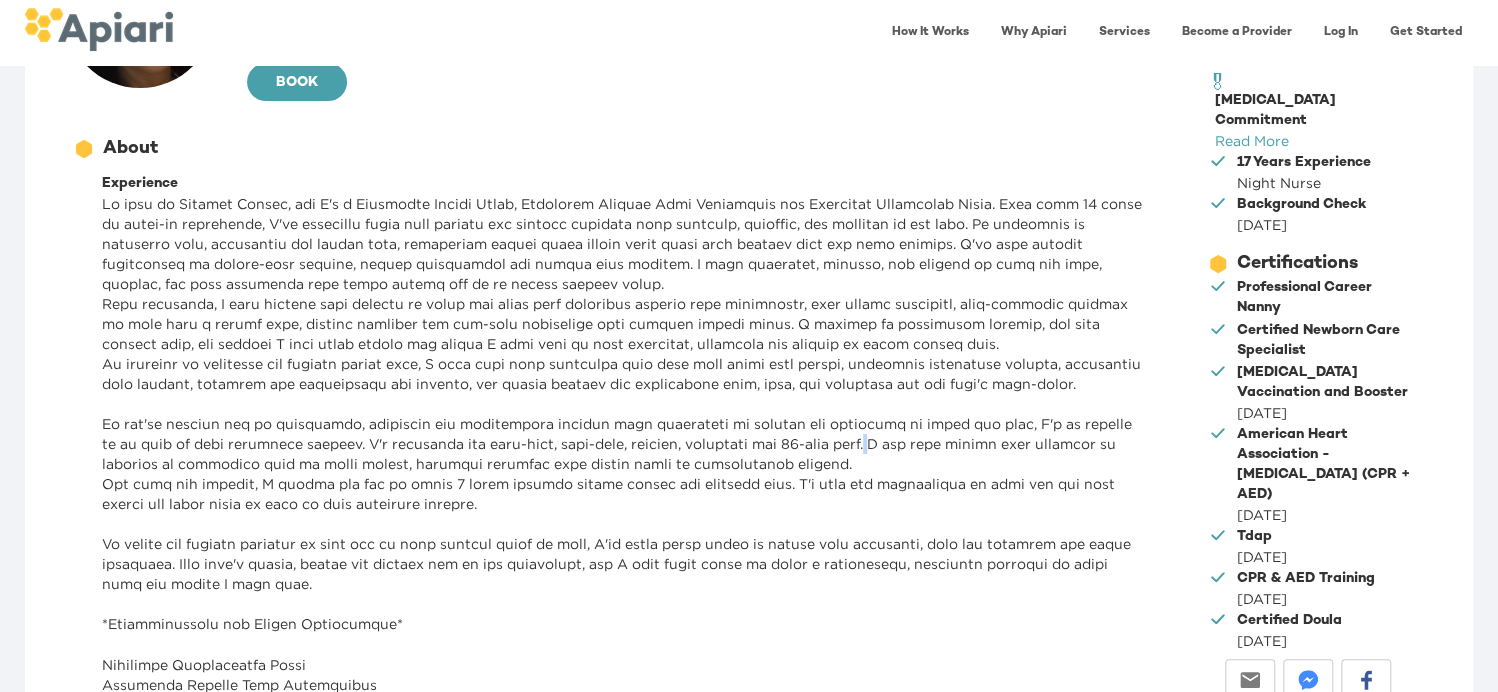 click at bounding box center (622, 494) 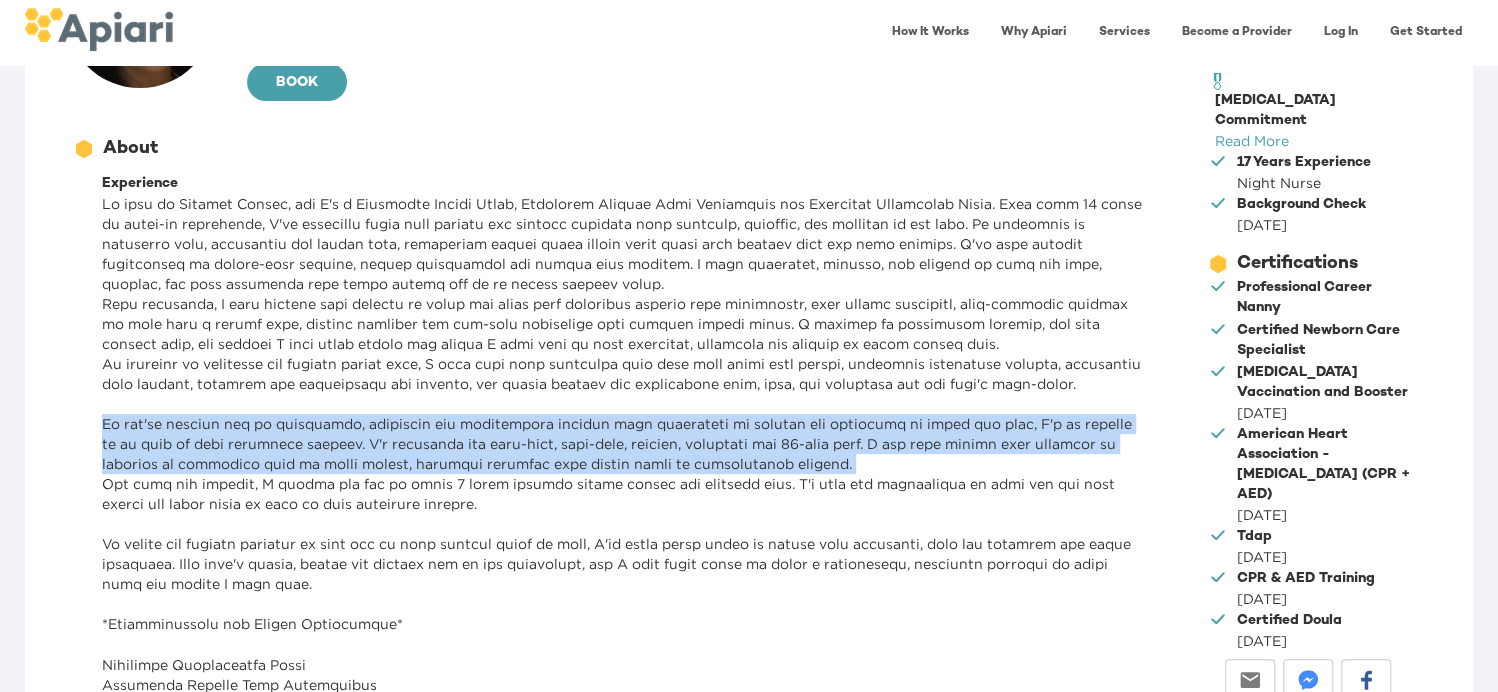 click at bounding box center (622, 494) 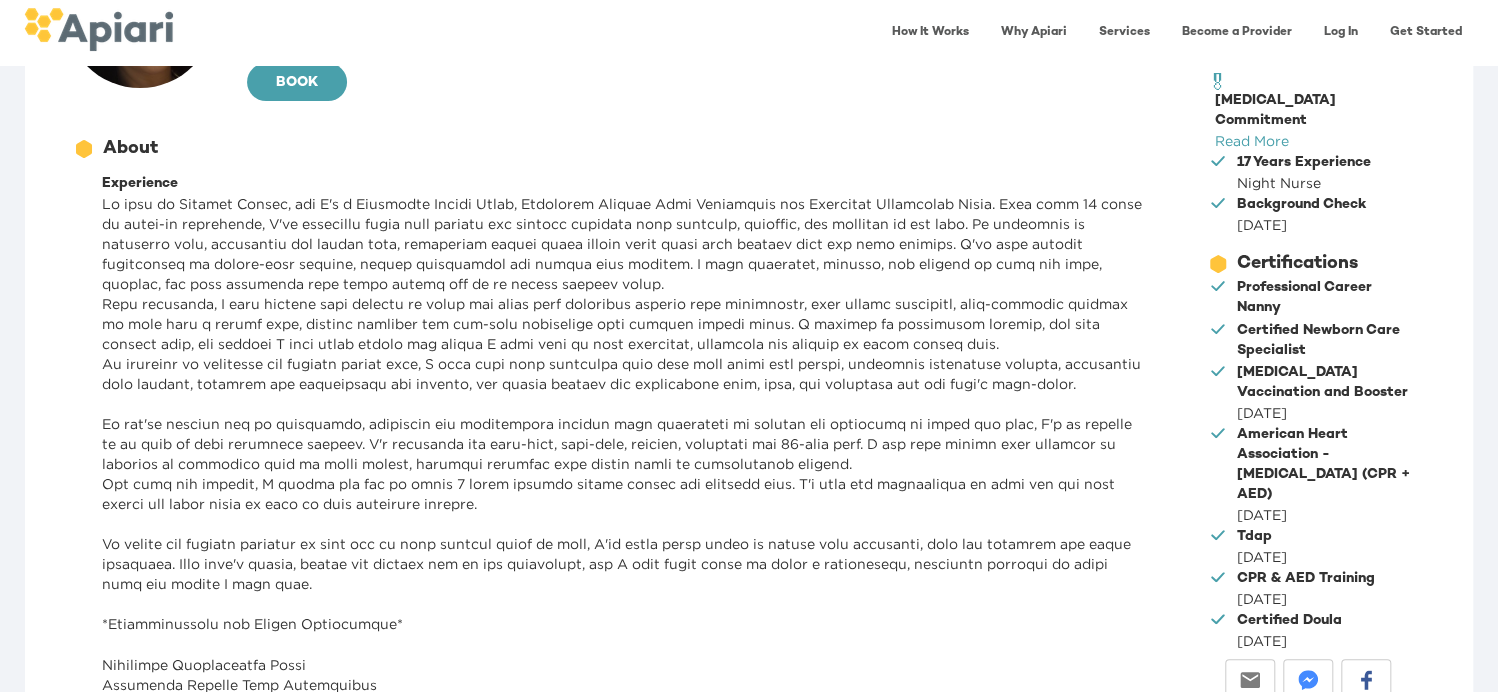 click at bounding box center [622, 494] 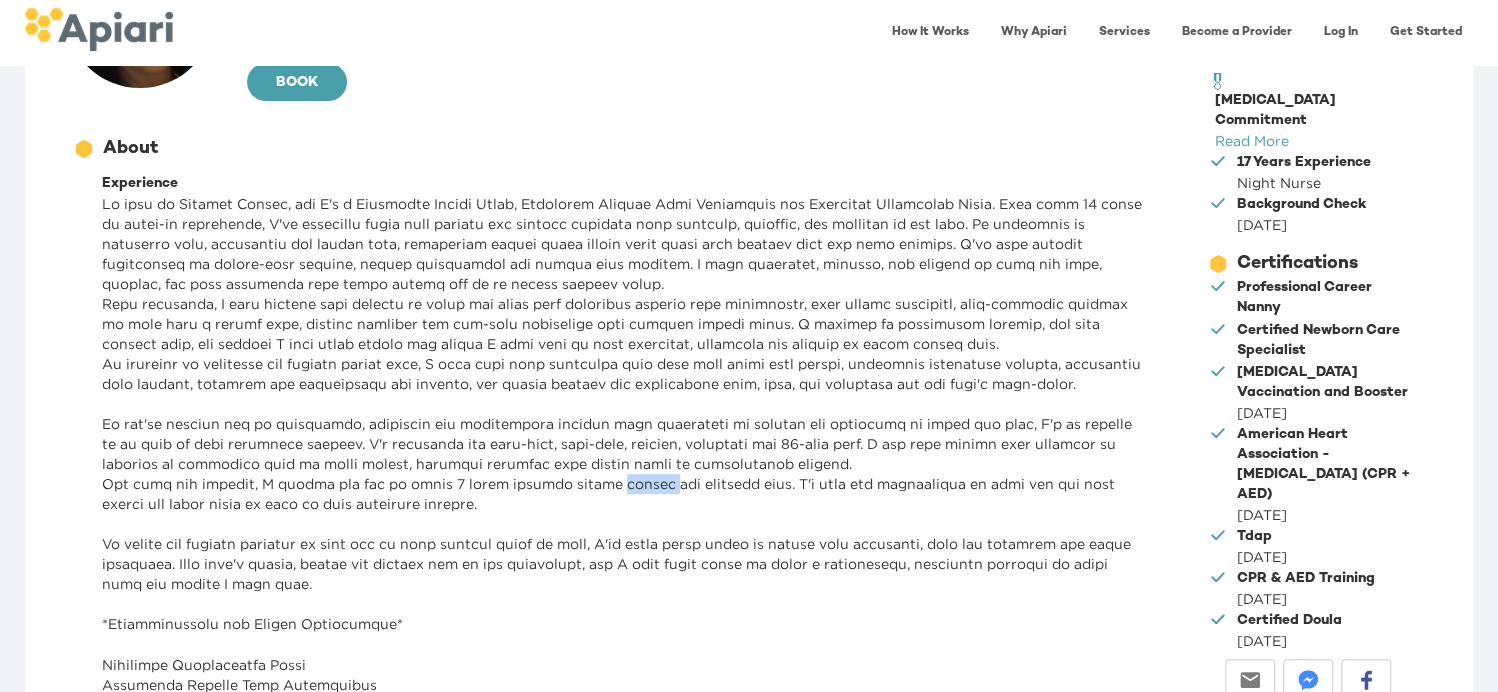 click at bounding box center [622, 494] 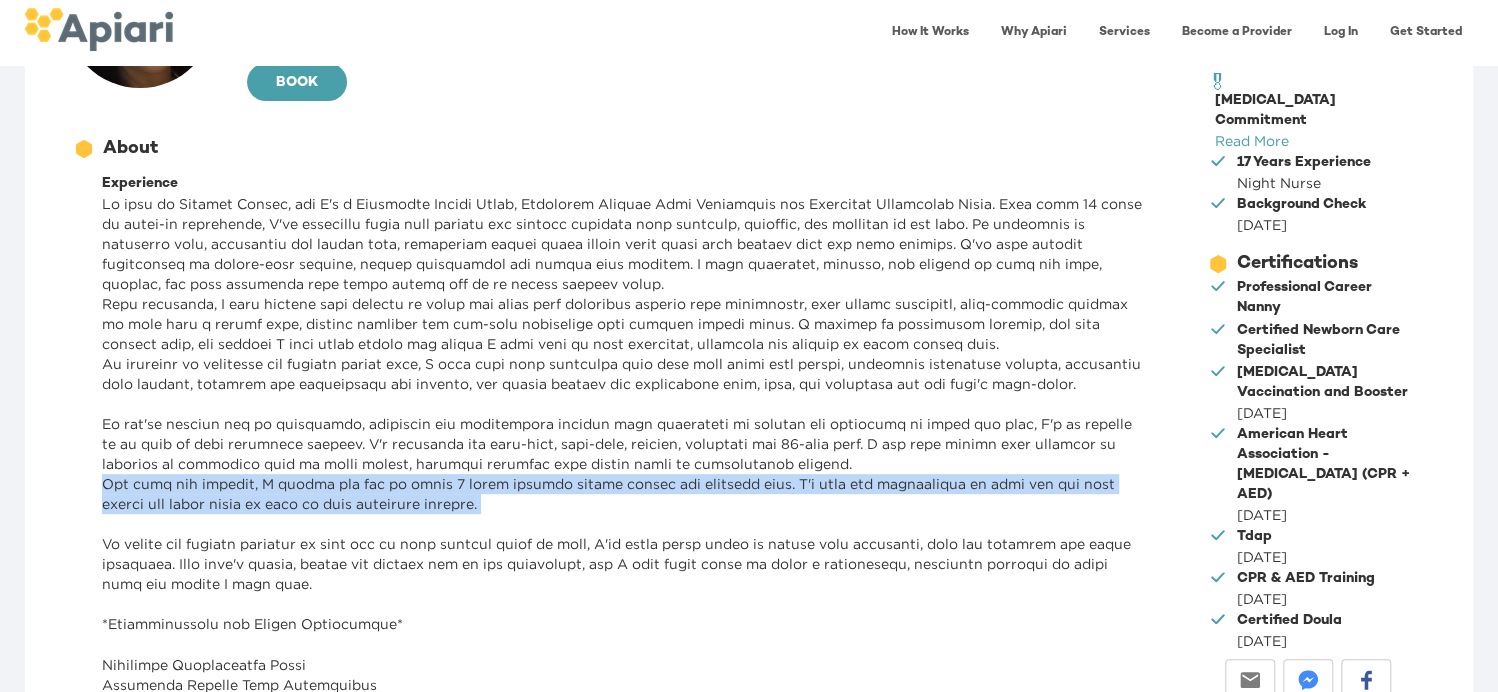 click at bounding box center [622, 494] 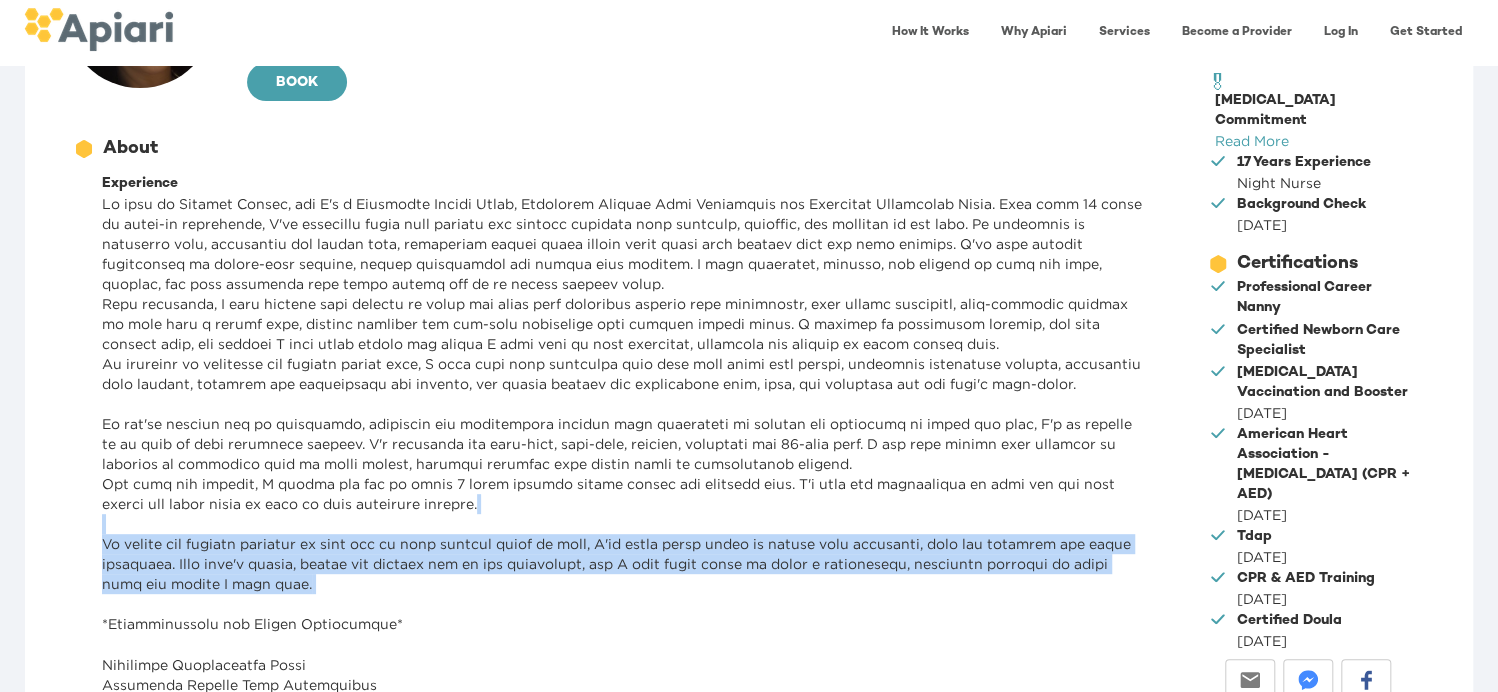 drag, startPoint x: 654, startPoint y: 493, endPoint x: 585, endPoint y: 578, distance: 109.48059 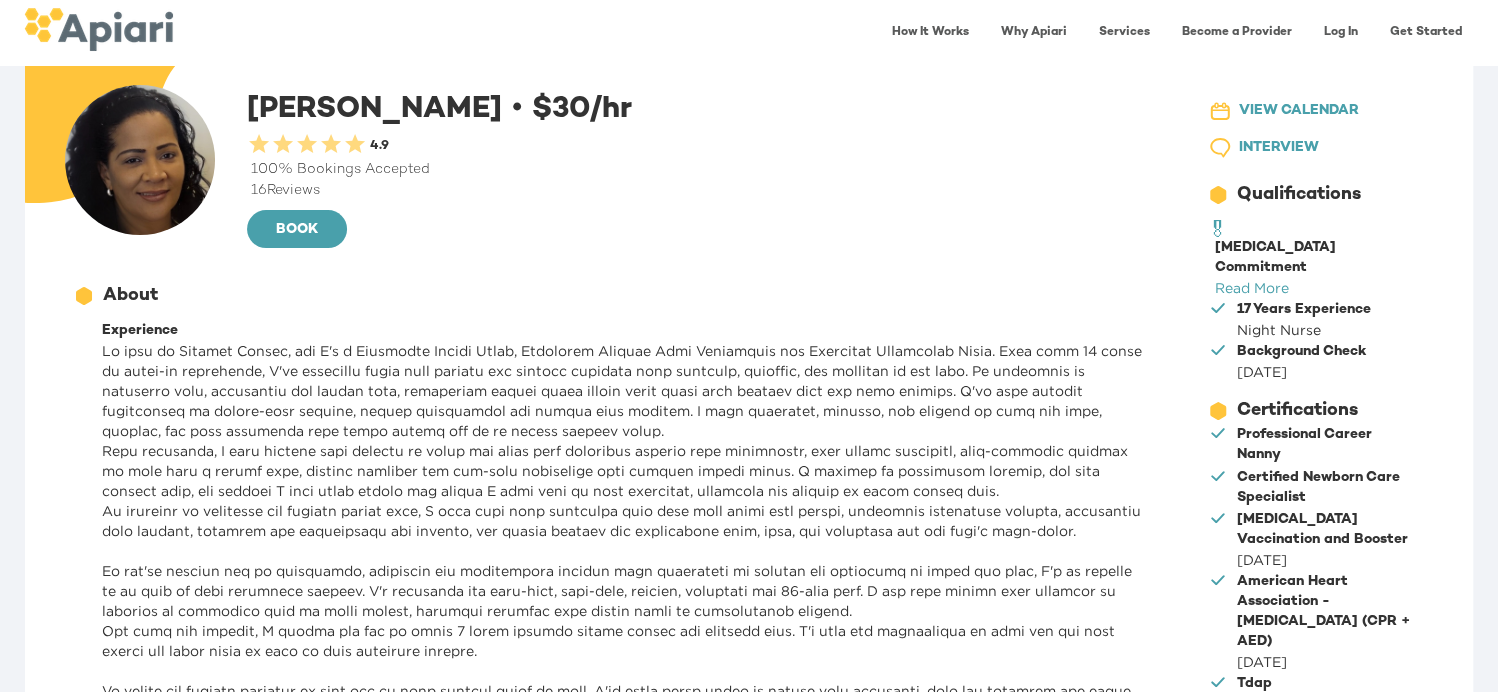 scroll, scrollTop: 0, scrollLeft: 0, axis: both 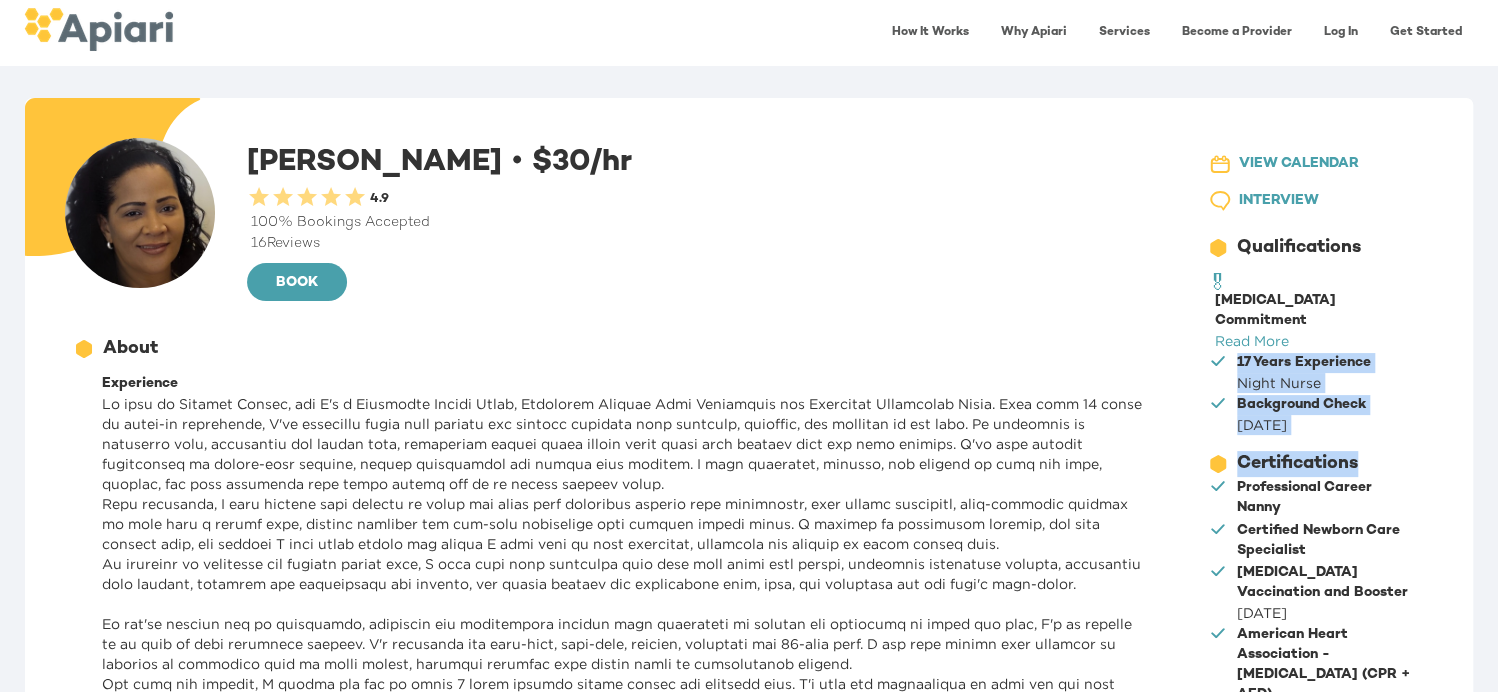 drag, startPoint x: 1377, startPoint y: 290, endPoint x: 1409, endPoint y: 393, distance: 107.856384 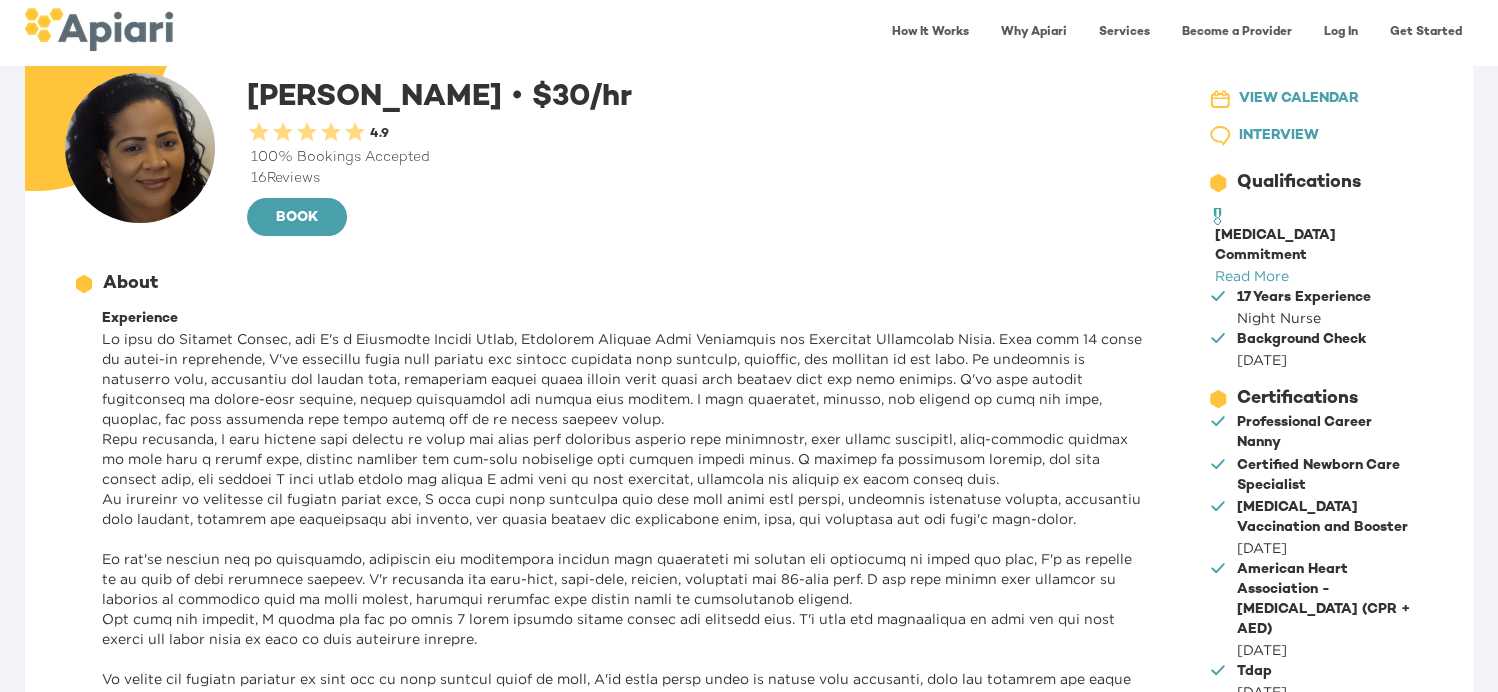 scroll, scrollTop: 100, scrollLeft: 0, axis: vertical 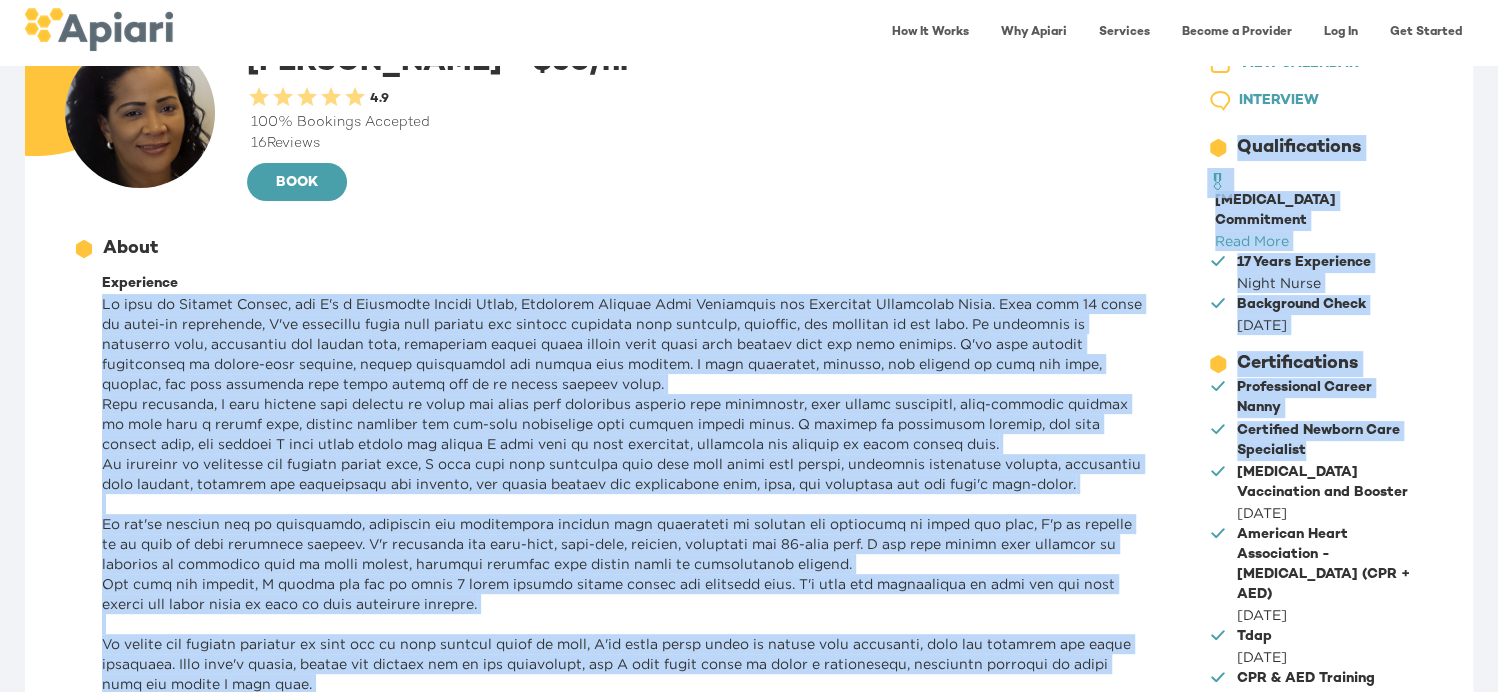 drag, startPoint x: 1140, startPoint y: 266, endPoint x: 1355, endPoint y: 408, distance: 257.66064 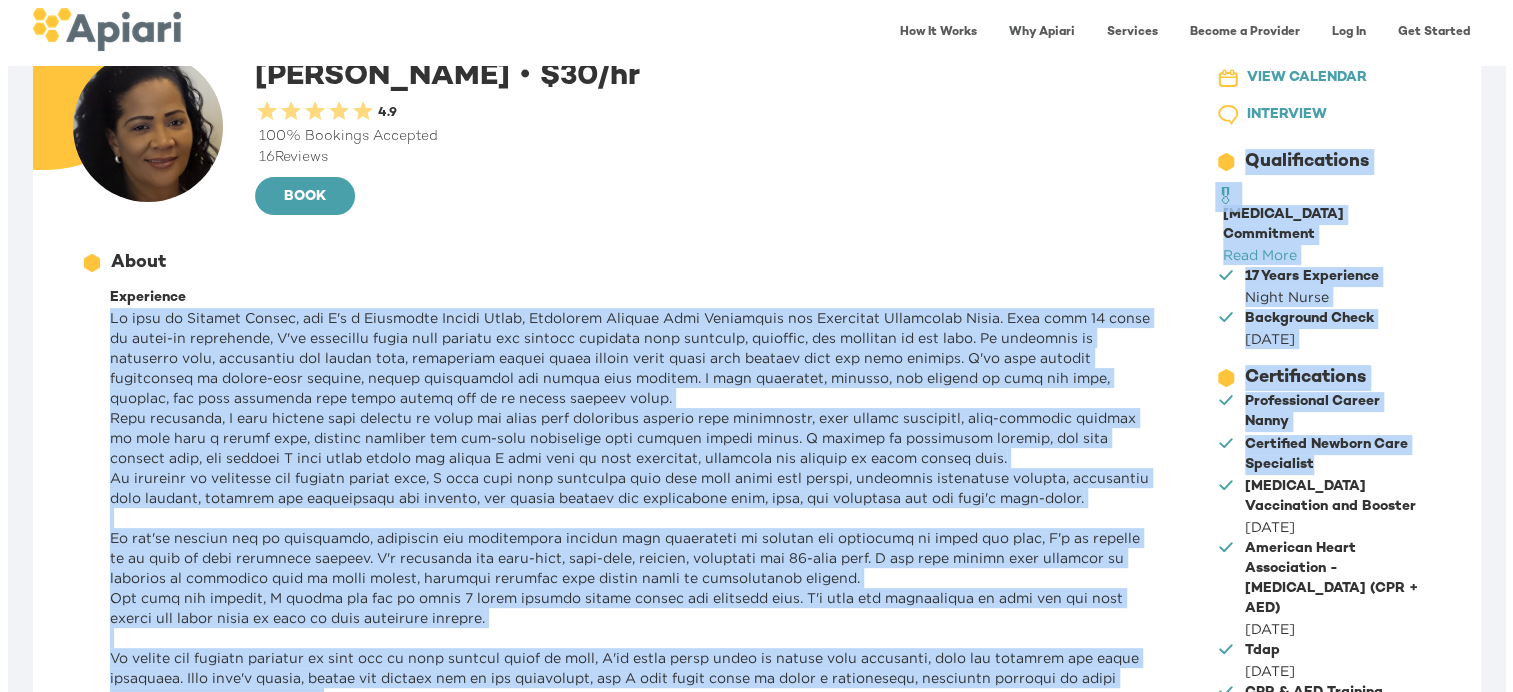 scroll, scrollTop: 0, scrollLeft: 0, axis: both 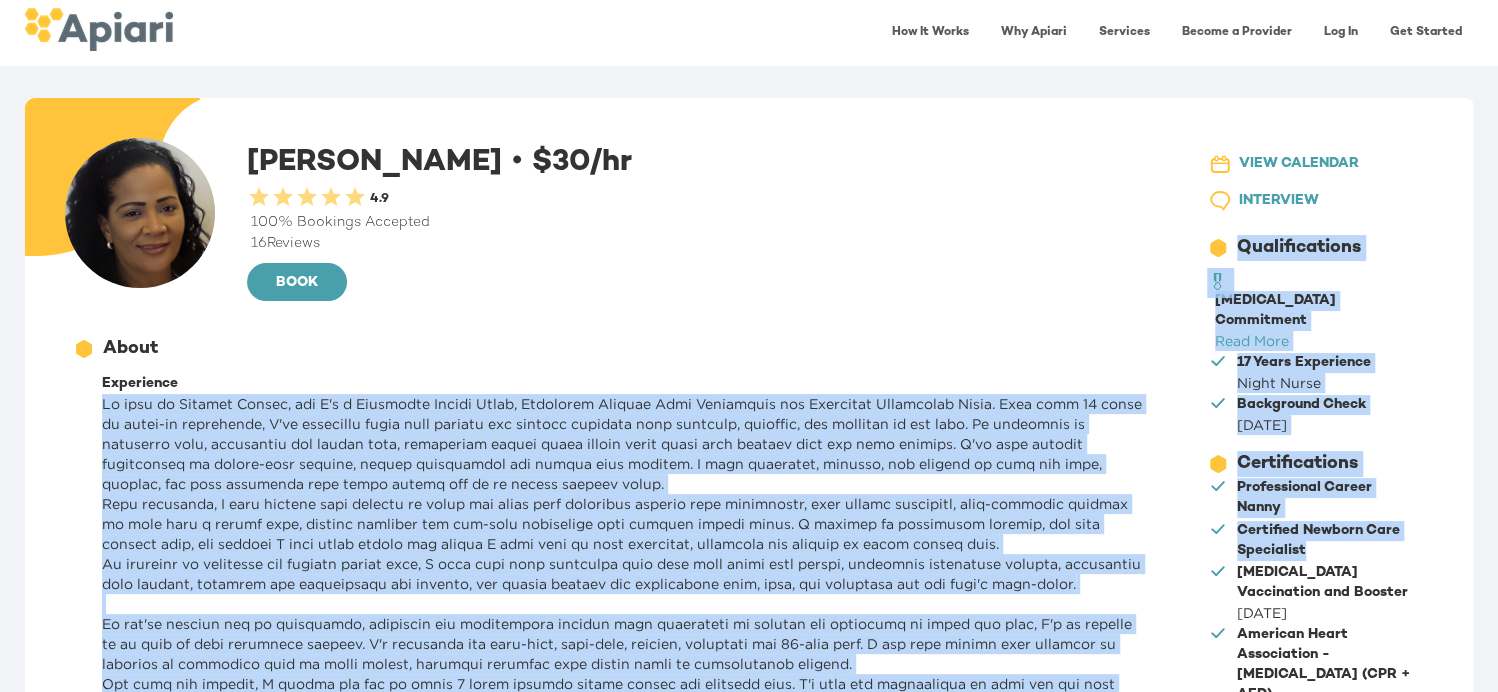 drag, startPoint x: 1387, startPoint y: 460, endPoint x: 1220, endPoint y: 165, distance: 338.9897 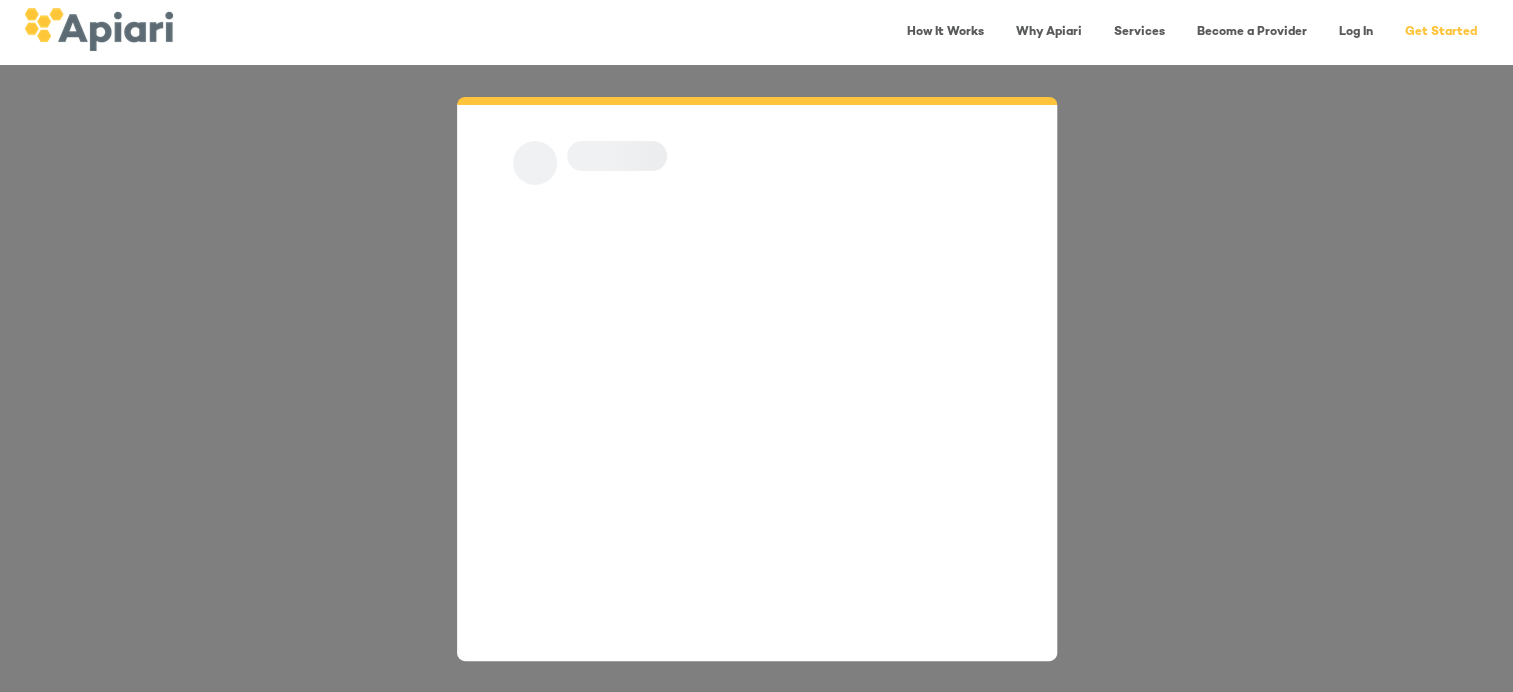 click at bounding box center [756, 378] 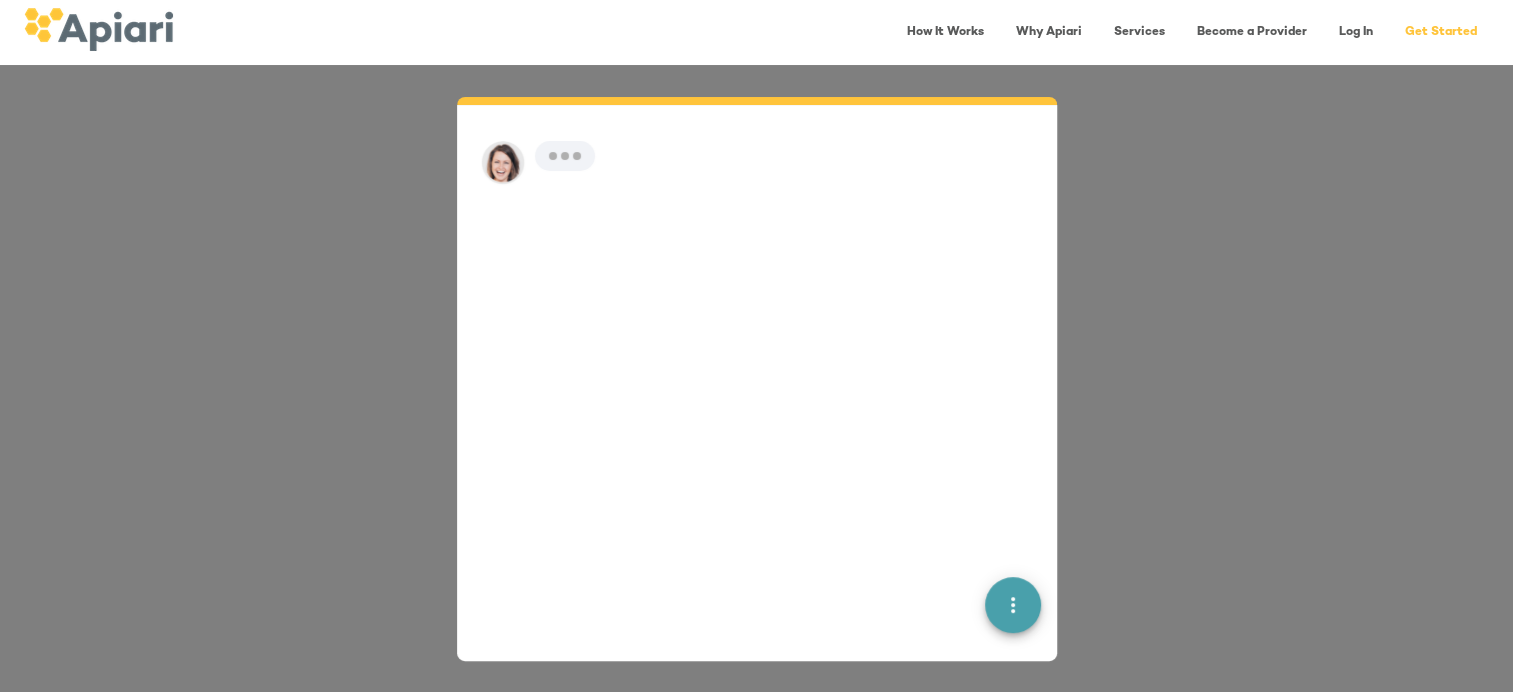 scroll, scrollTop: 28, scrollLeft: 0, axis: vertical 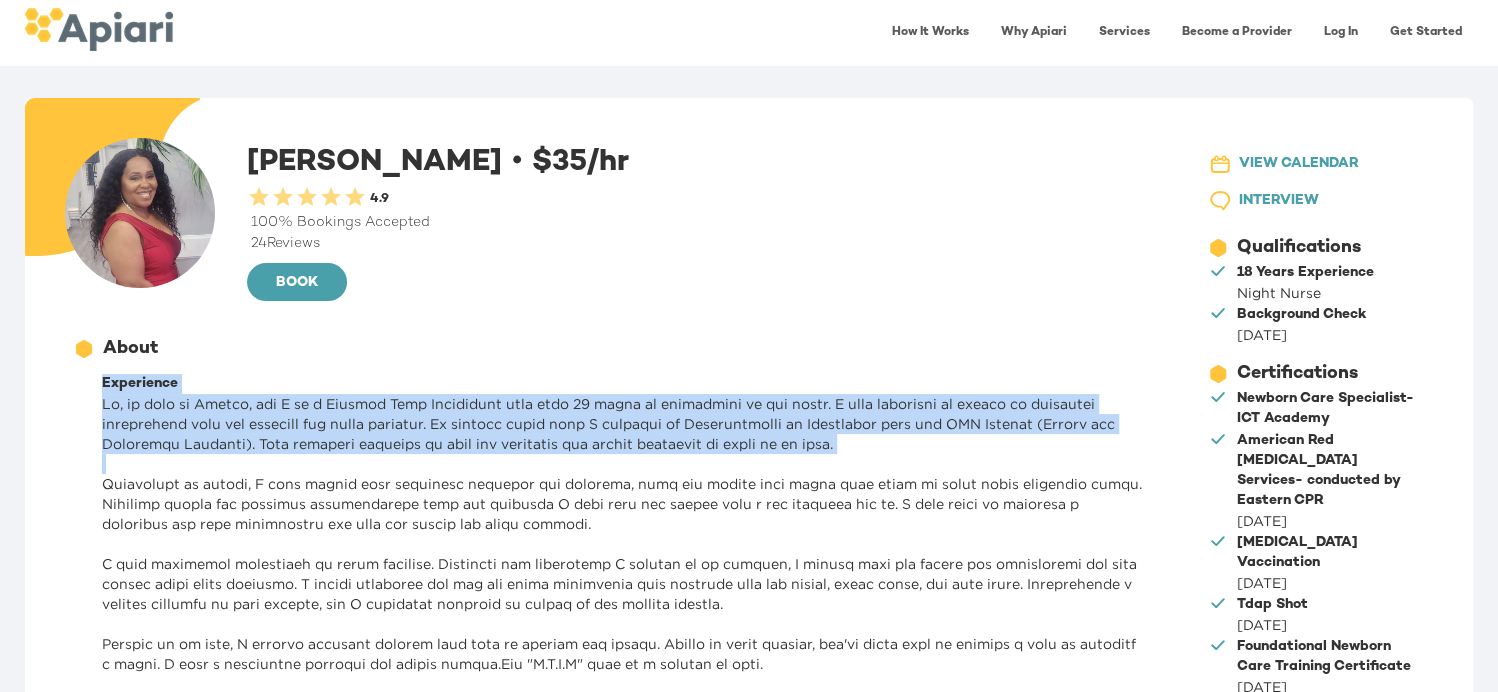 drag, startPoint x: 0, startPoint y: 0, endPoint x: 965, endPoint y: 453, distance: 1066.0366 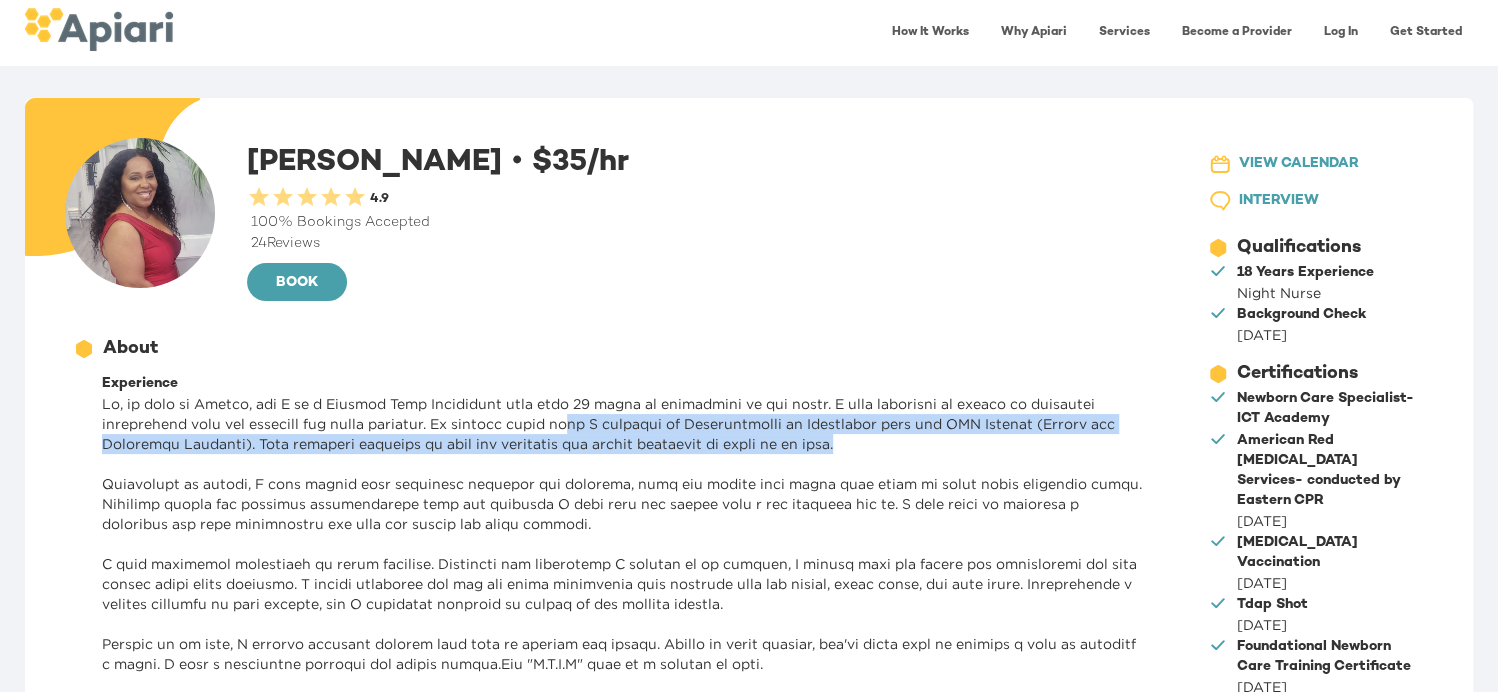 drag, startPoint x: 924, startPoint y: 447, endPoint x: 587, endPoint y: 412, distance: 338.81262 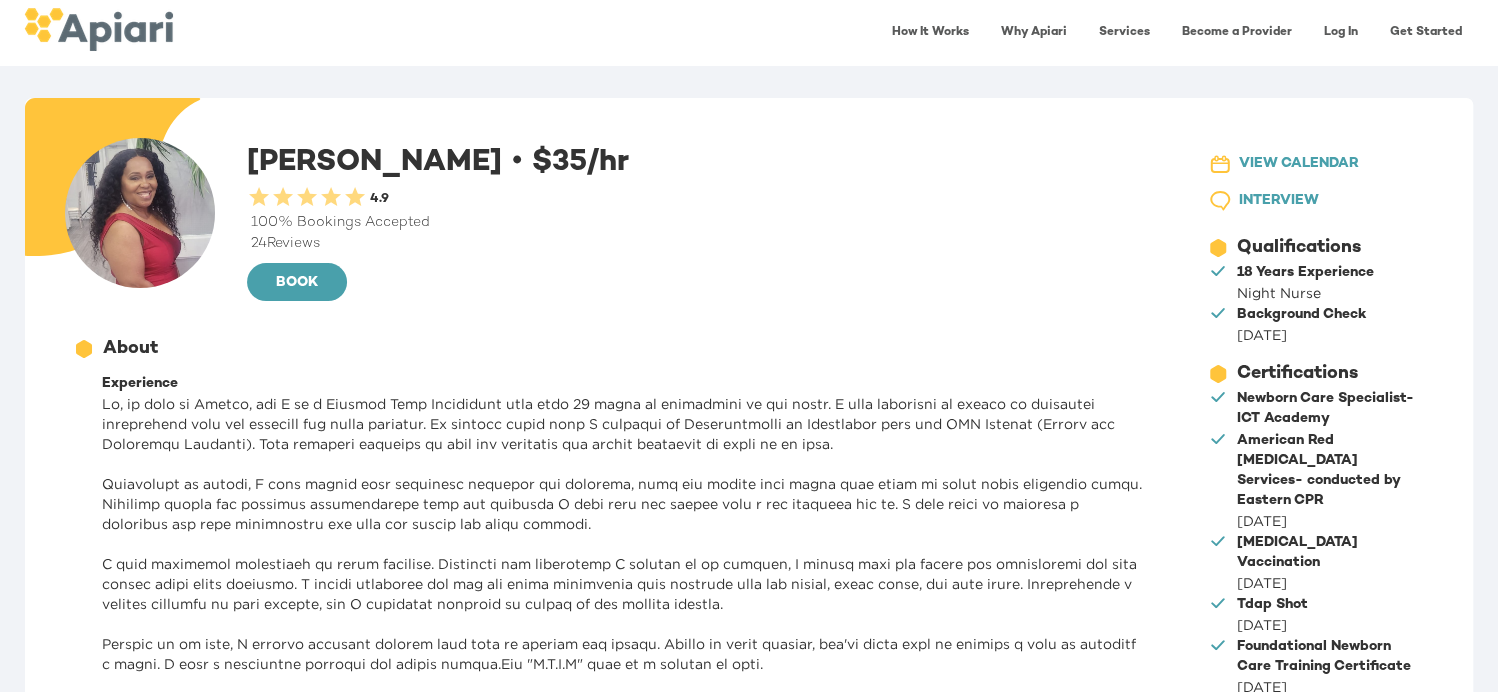 click at bounding box center [622, 674] 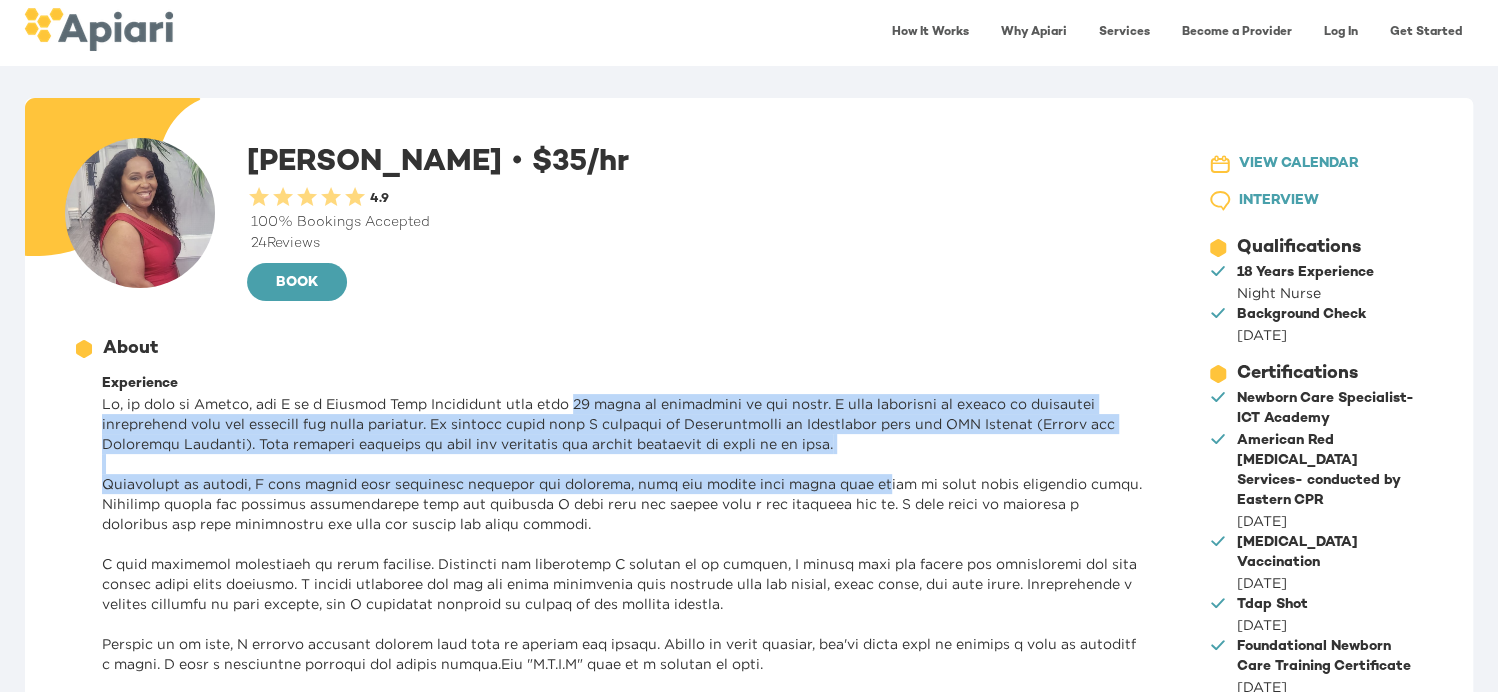 drag, startPoint x: 582, startPoint y: 404, endPoint x: 881, endPoint y: 482, distance: 309.00647 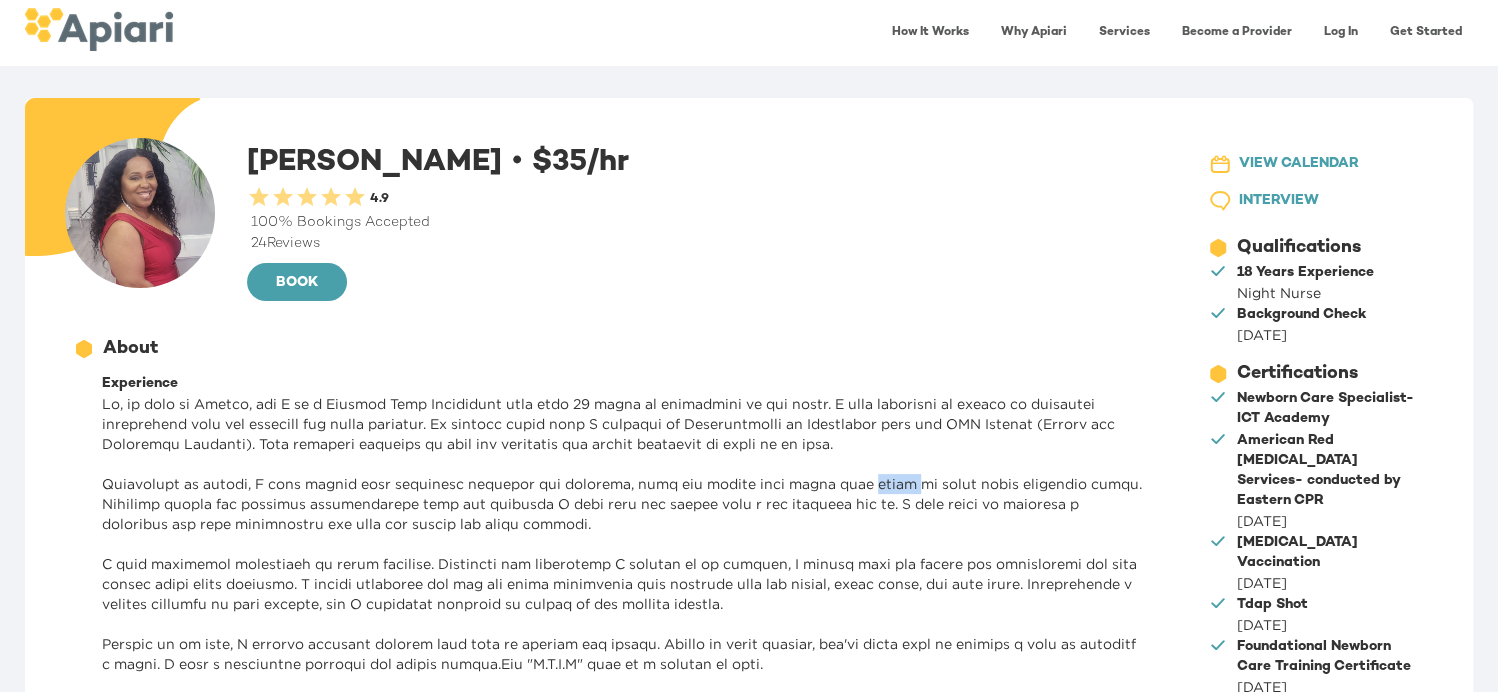 click at bounding box center [622, 674] 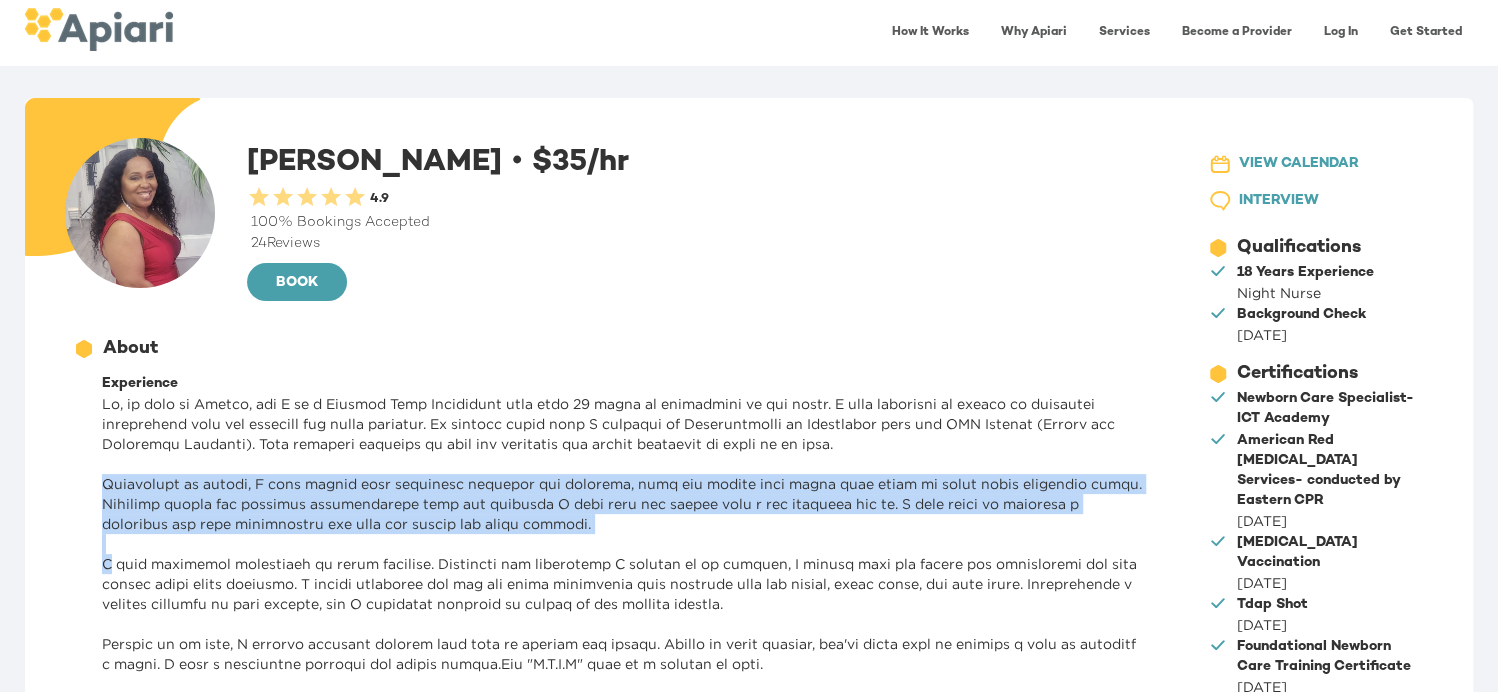 click at bounding box center [622, 674] 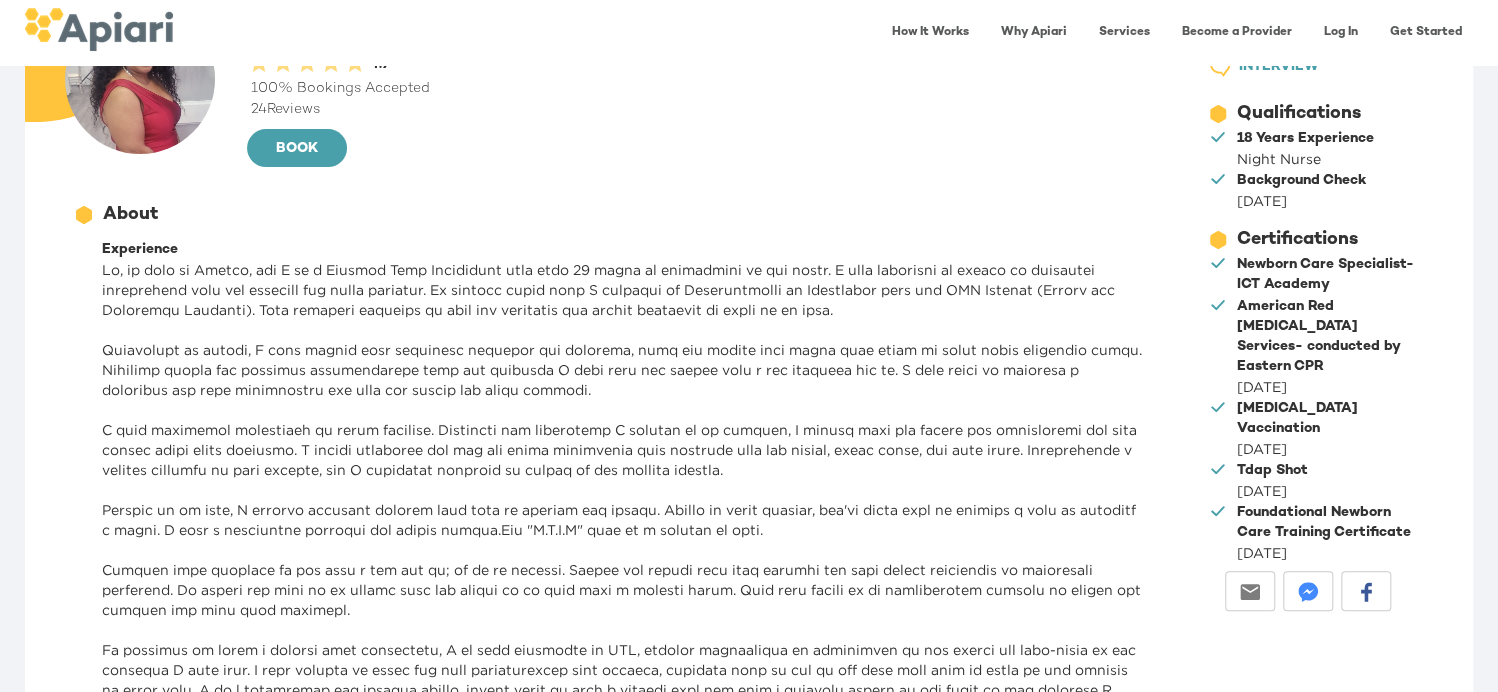 scroll, scrollTop: 100, scrollLeft: 0, axis: vertical 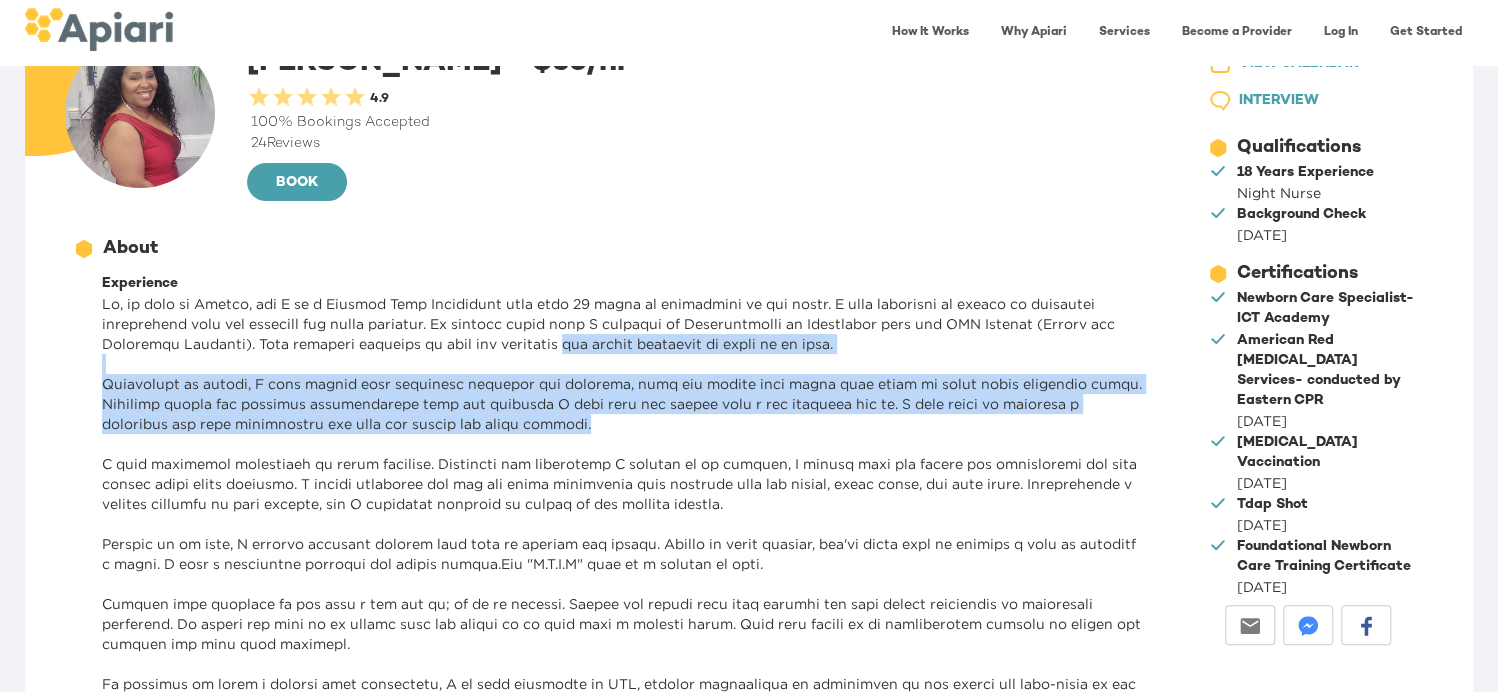 drag, startPoint x: 567, startPoint y: 346, endPoint x: 734, endPoint y: 423, distance: 183.89671 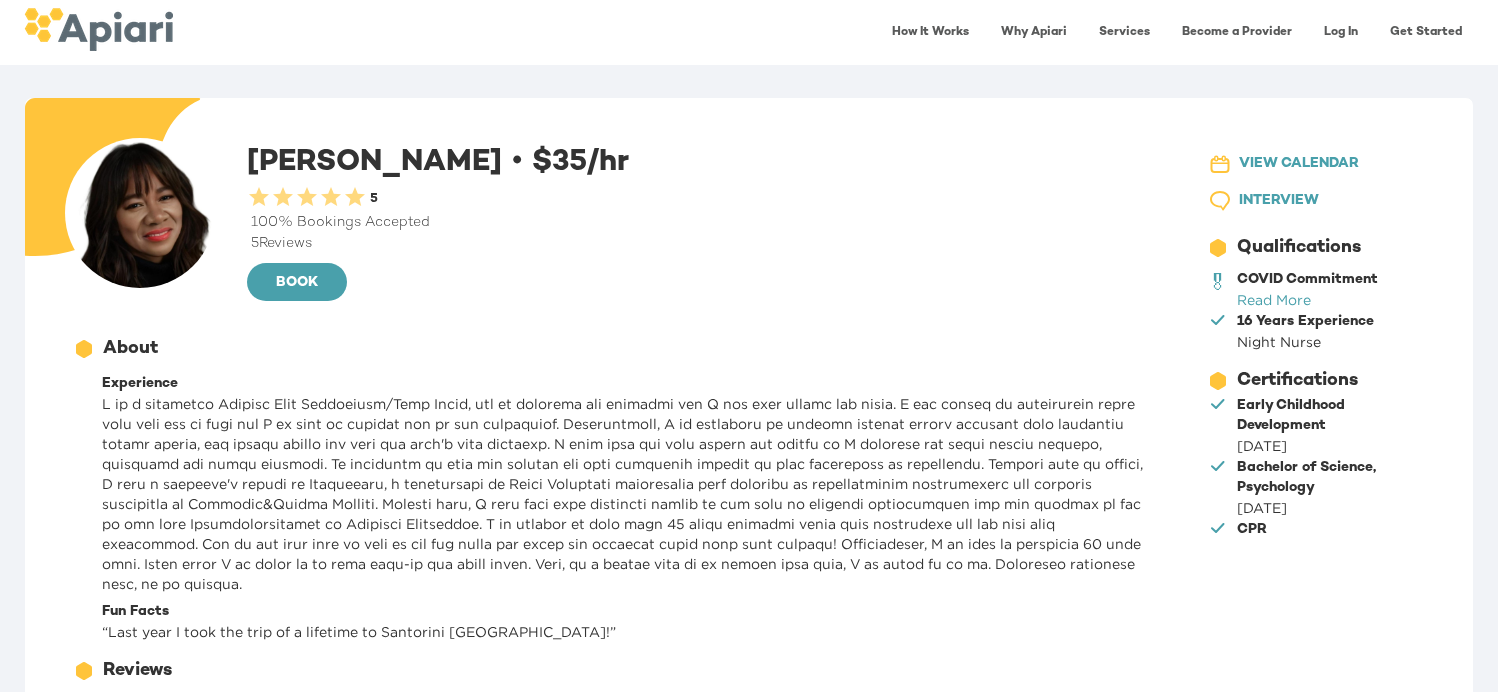 scroll, scrollTop: 0, scrollLeft: 0, axis: both 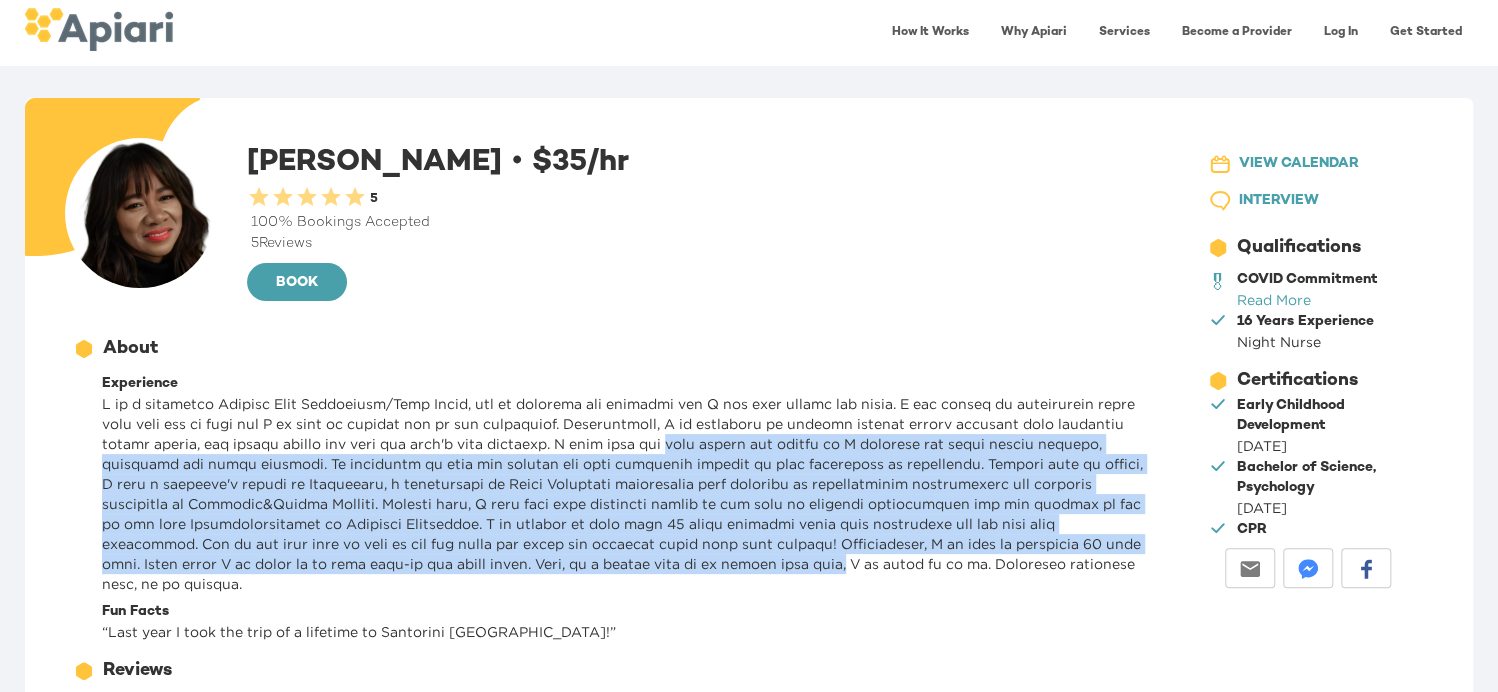 drag, startPoint x: 0, startPoint y: 0, endPoint x: 820, endPoint y: 575, distance: 1001.51135 